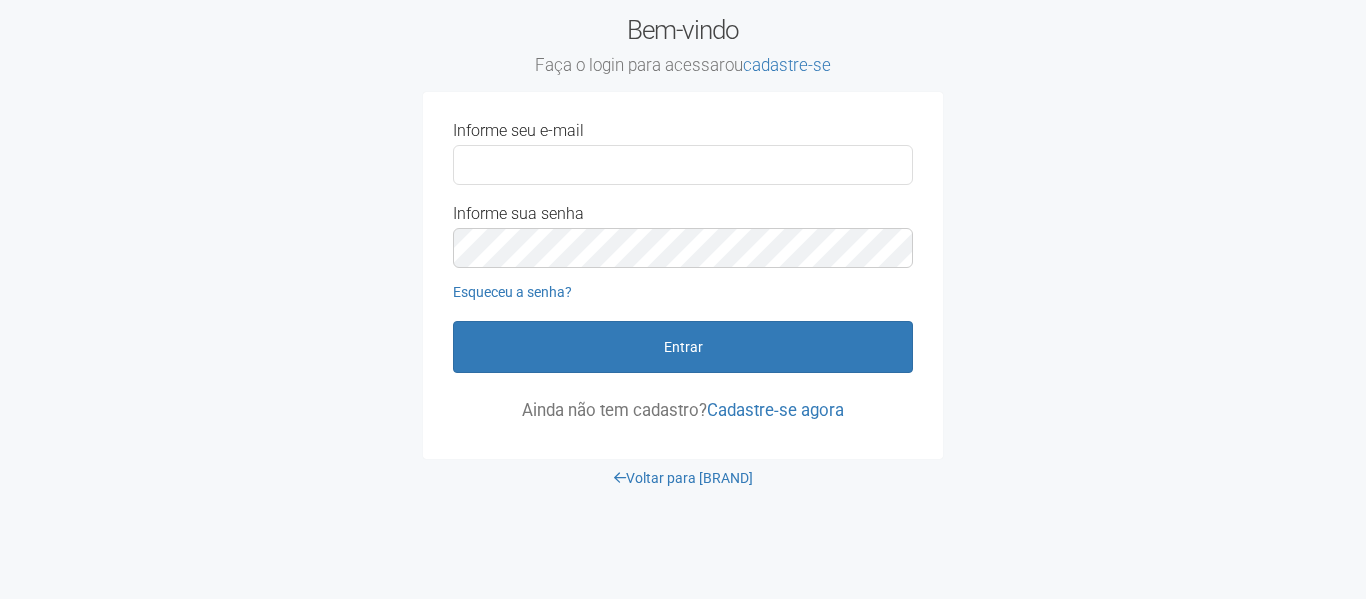 scroll, scrollTop: 0, scrollLeft: 0, axis: both 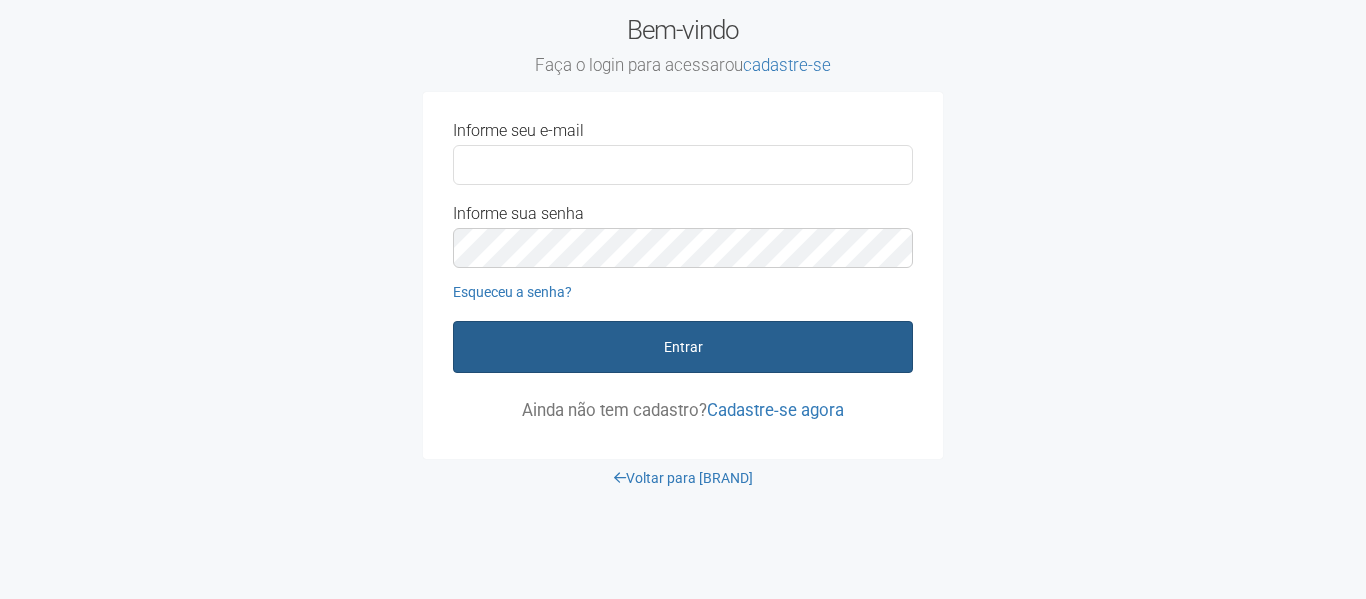 type on "**********" 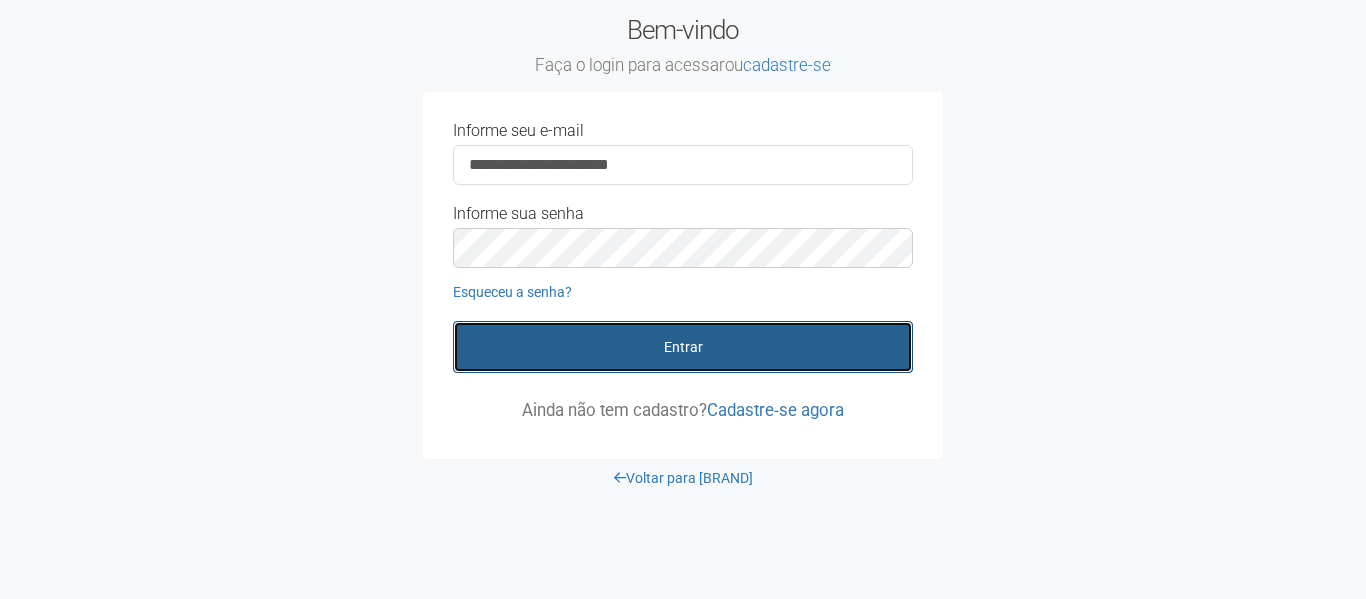 click on "Entrar" at bounding box center (683, 347) 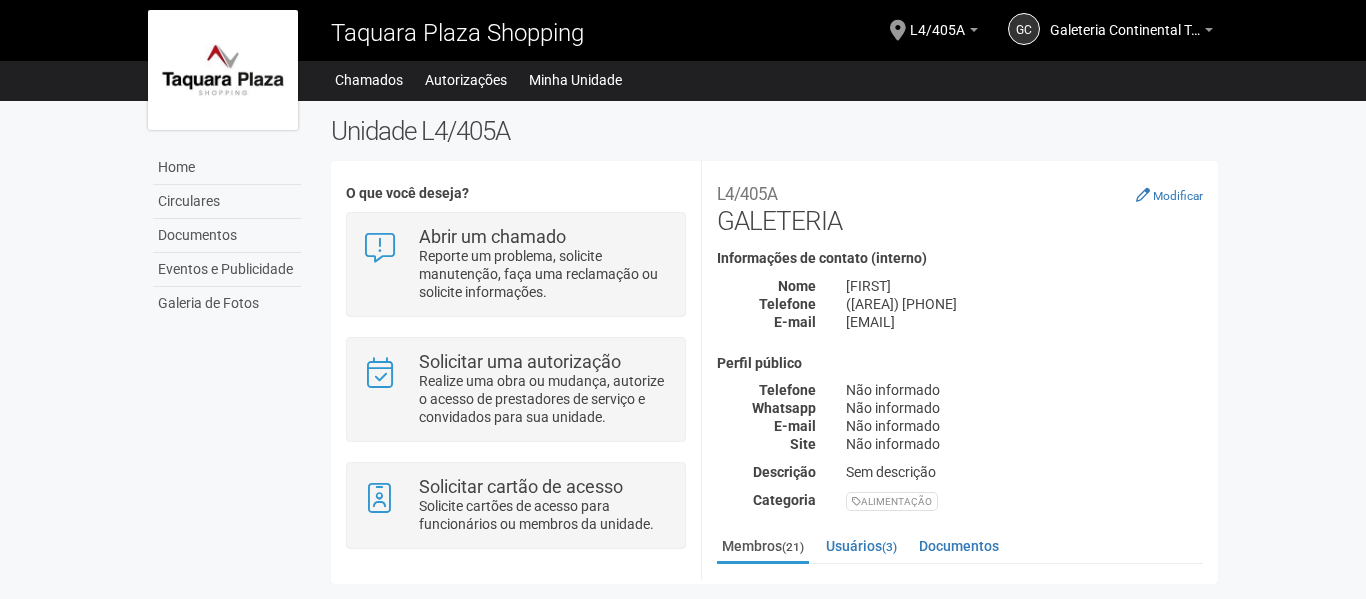 scroll, scrollTop: 0, scrollLeft: 0, axis: both 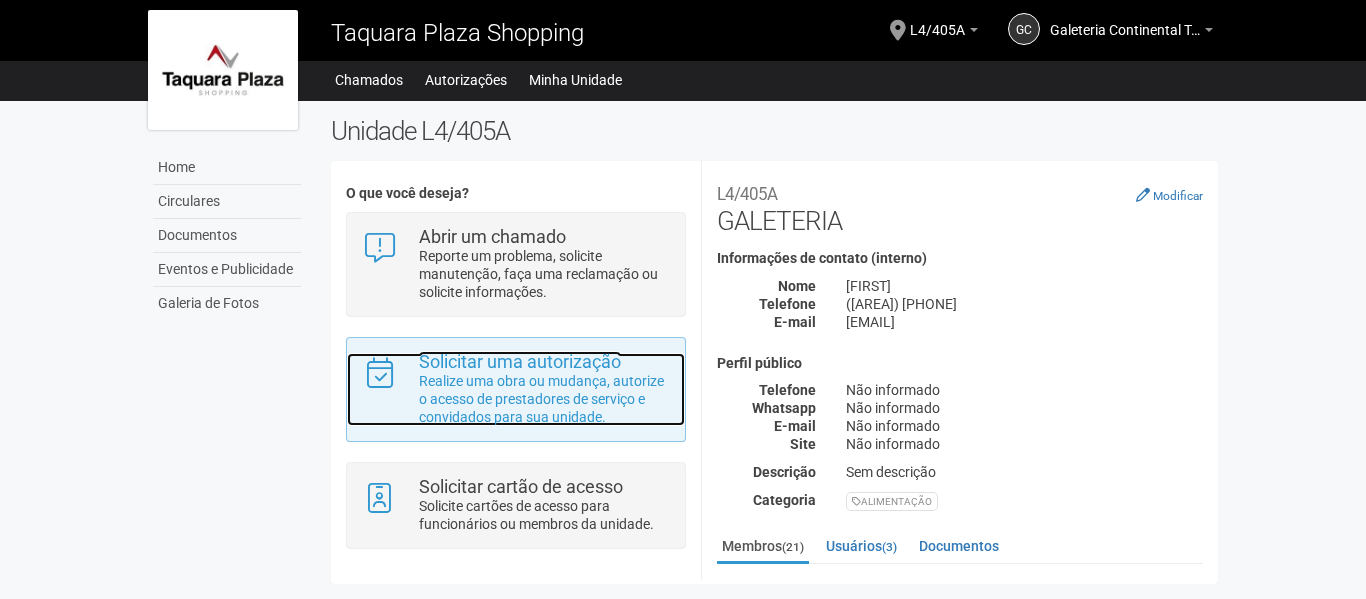 click on "Realize uma obra ou mudança, autorize o acesso de prestadores de serviço e convidados para sua unidade." at bounding box center (544, 399) 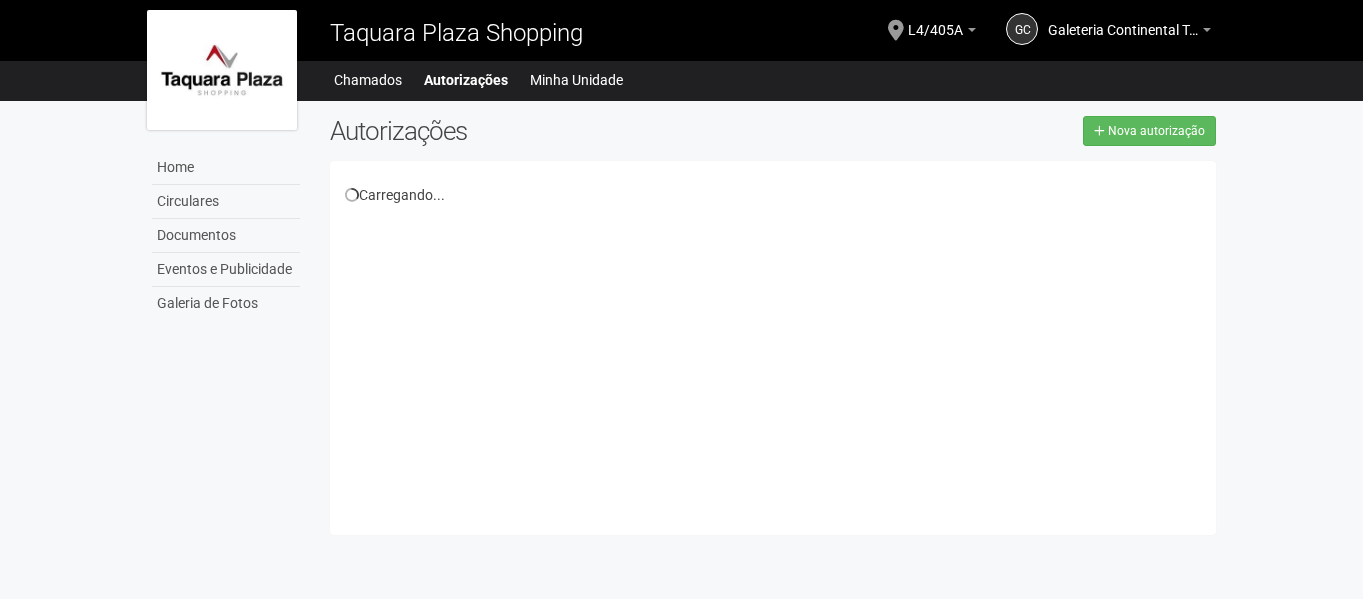 scroll, scrollTop: 0, scrollLeft: 0, axis: both 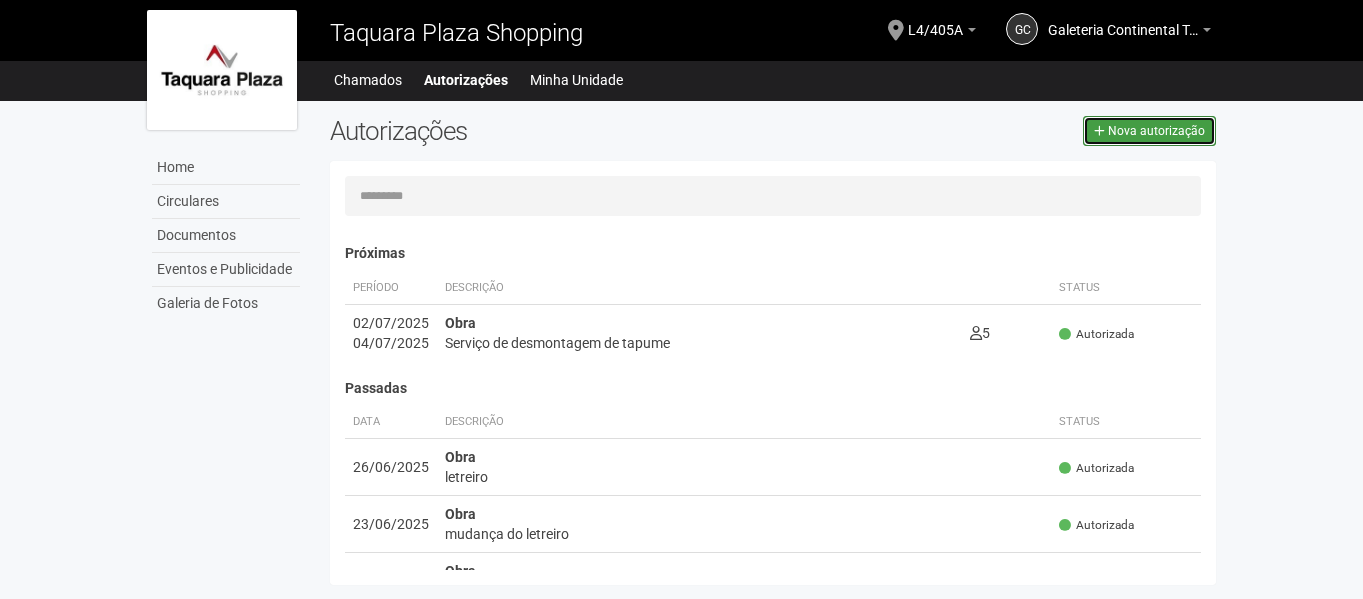 click on "Nova autorização" at bounding box center [1156, 131] 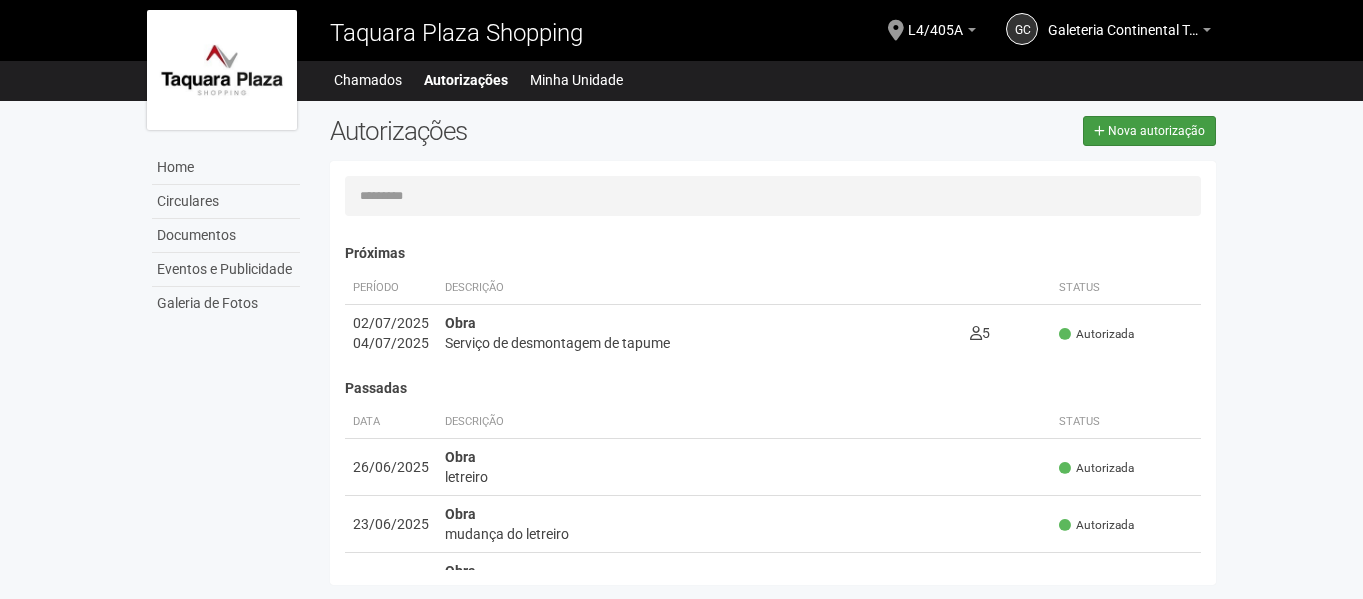 scroll, scrollTop: 31, scrollLeft: 0, axis: vertical 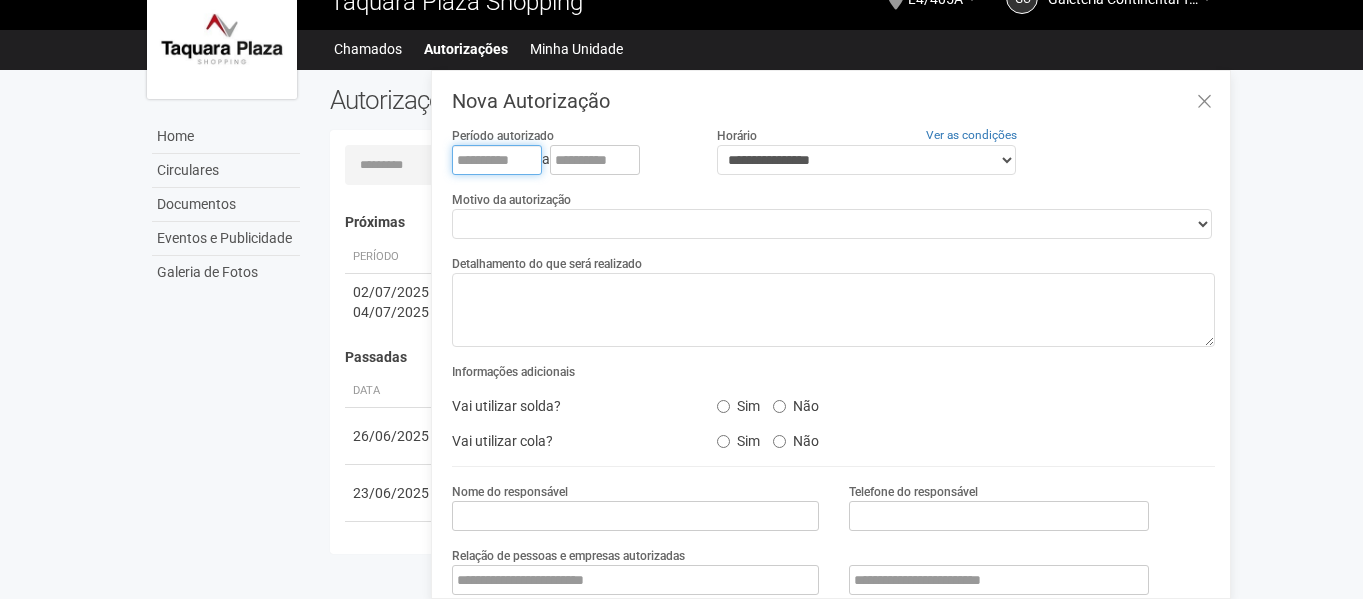 click at bounding box center (497, 160) 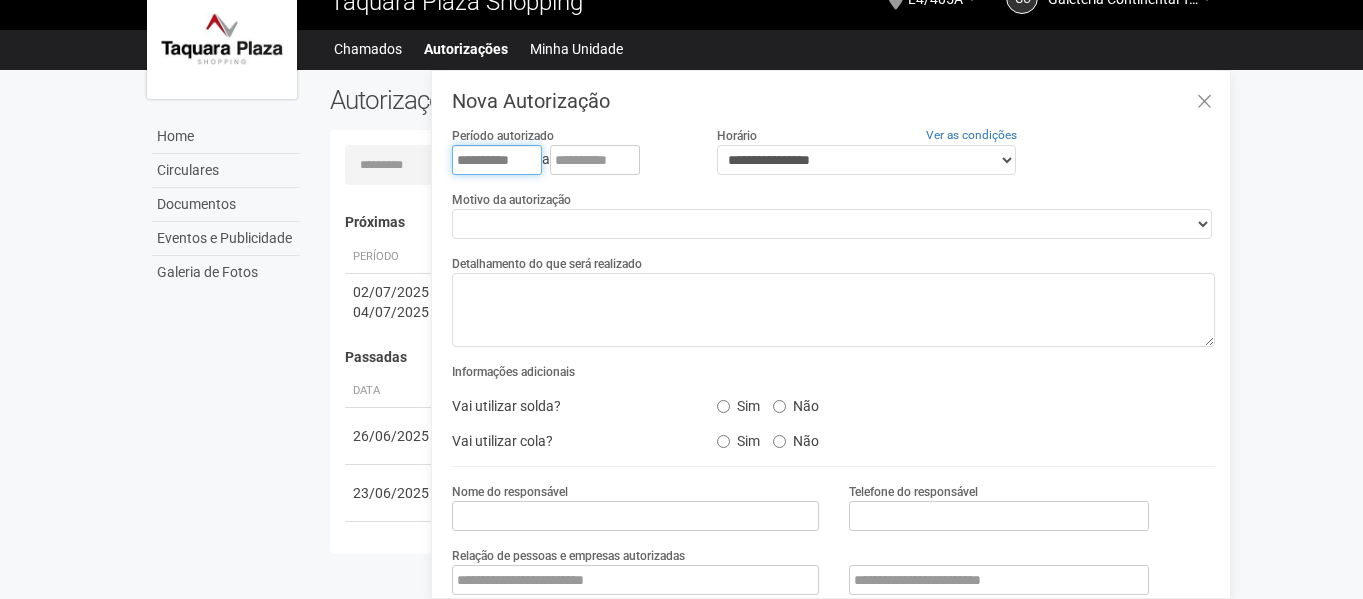 type on "**********" 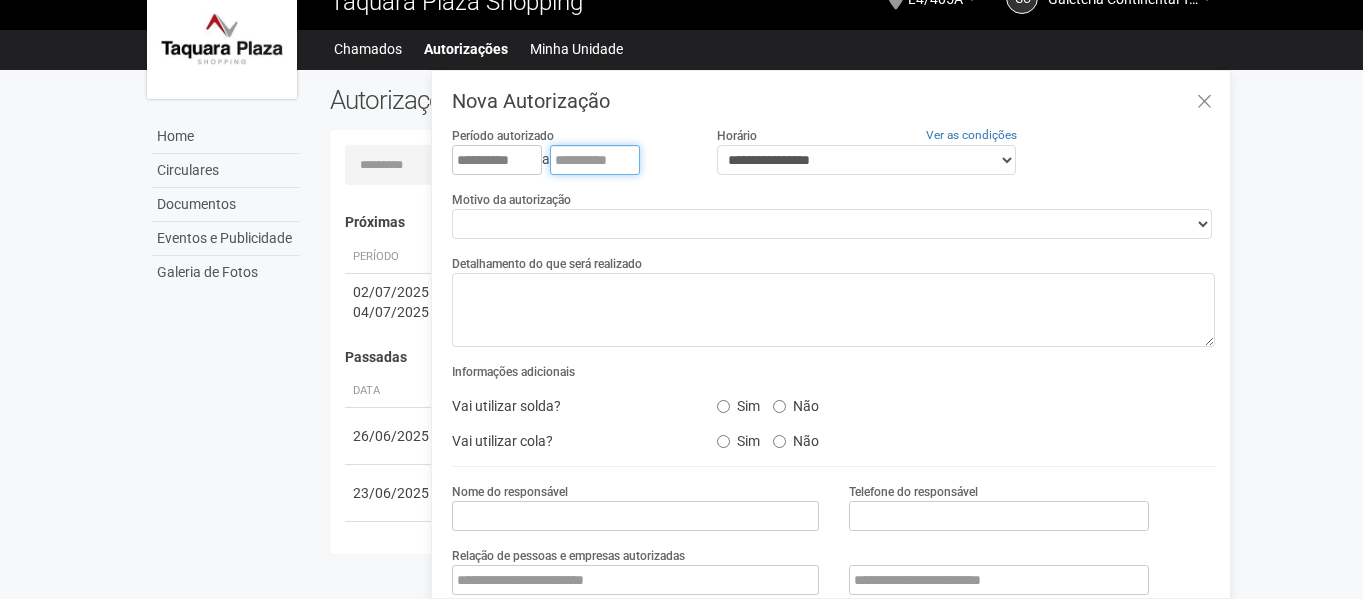 click at bounding box center (595, 160) 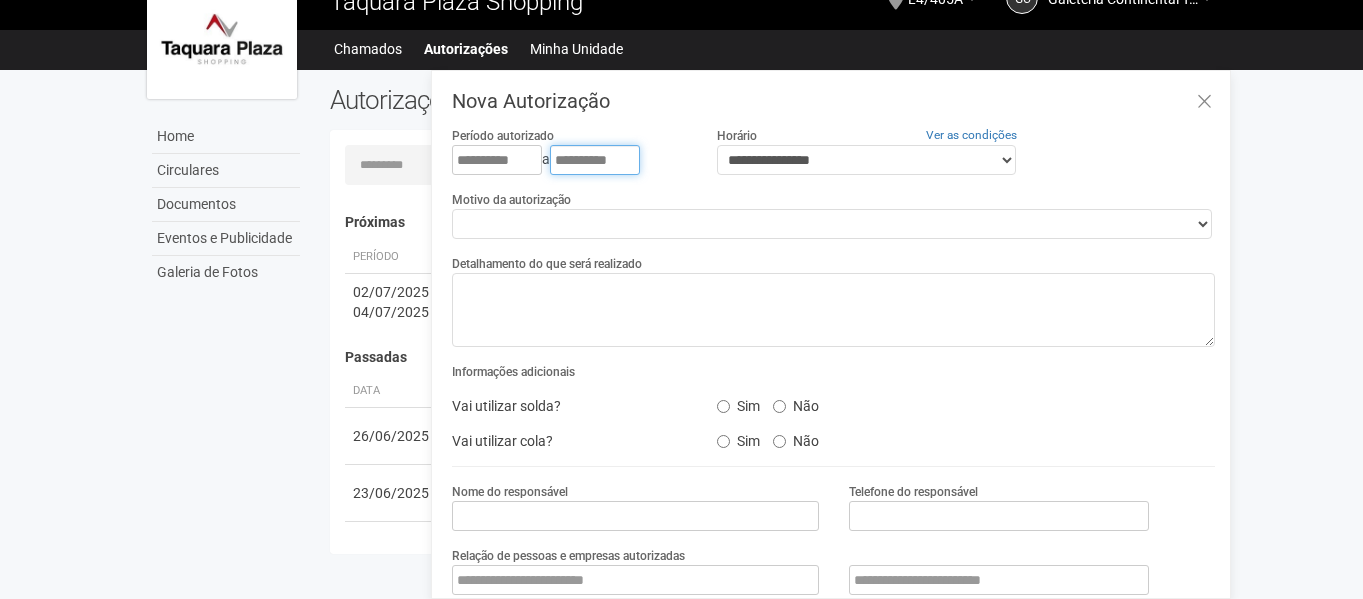 type on "**********" 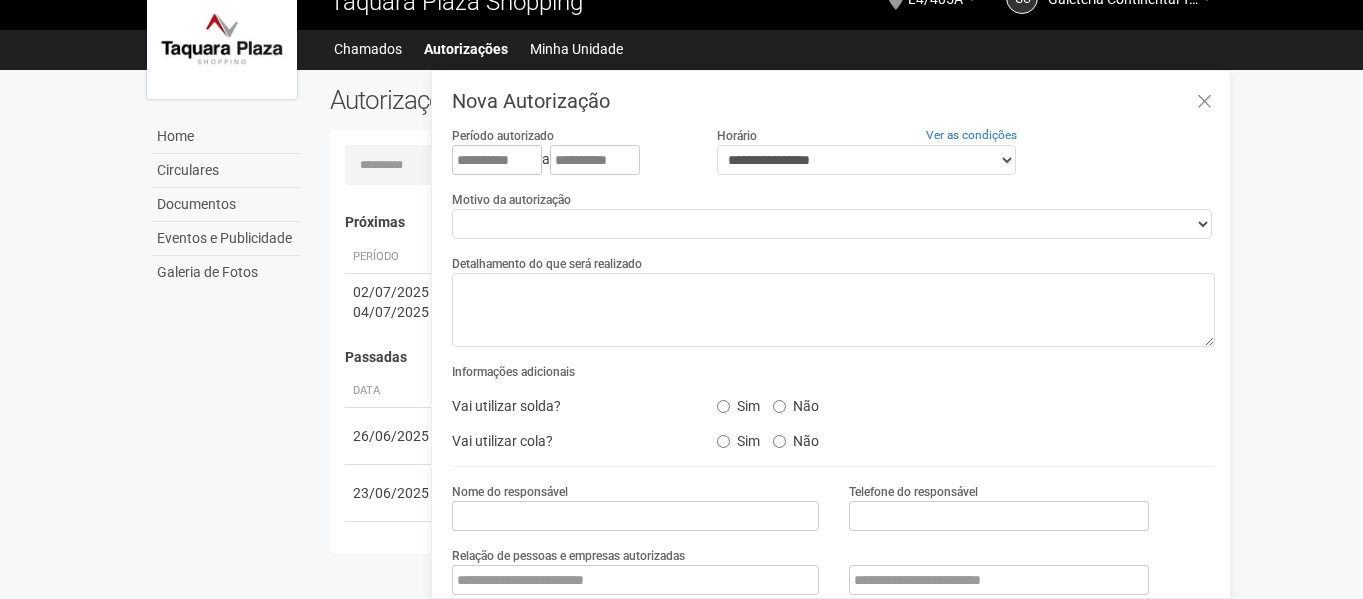 click on "**********" at bounding box center [833, 214] 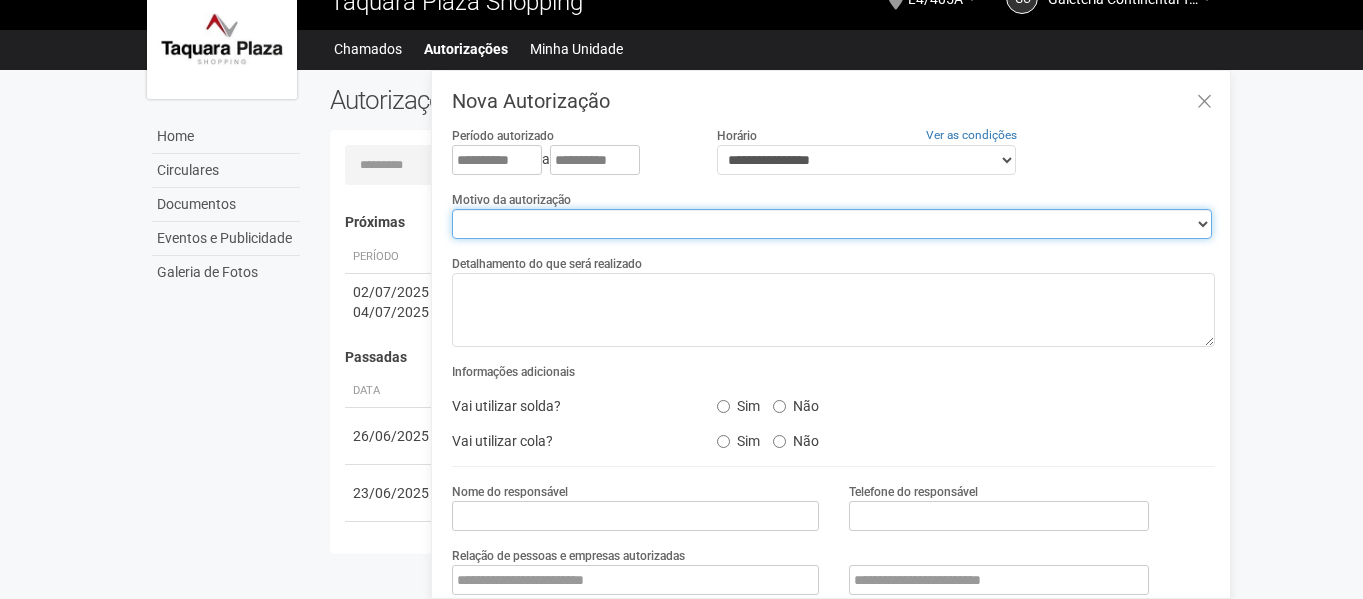 click on "**********" at bounding box center (832, 224) 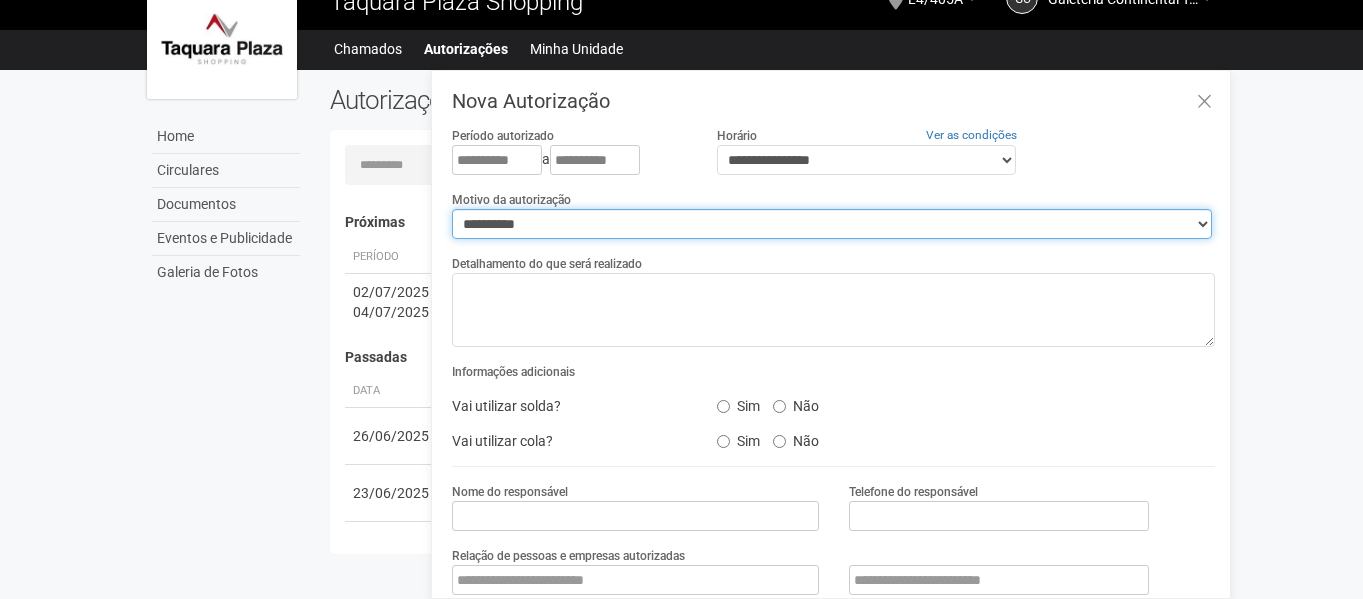 click on "**********" at bounding box center (832, 224) 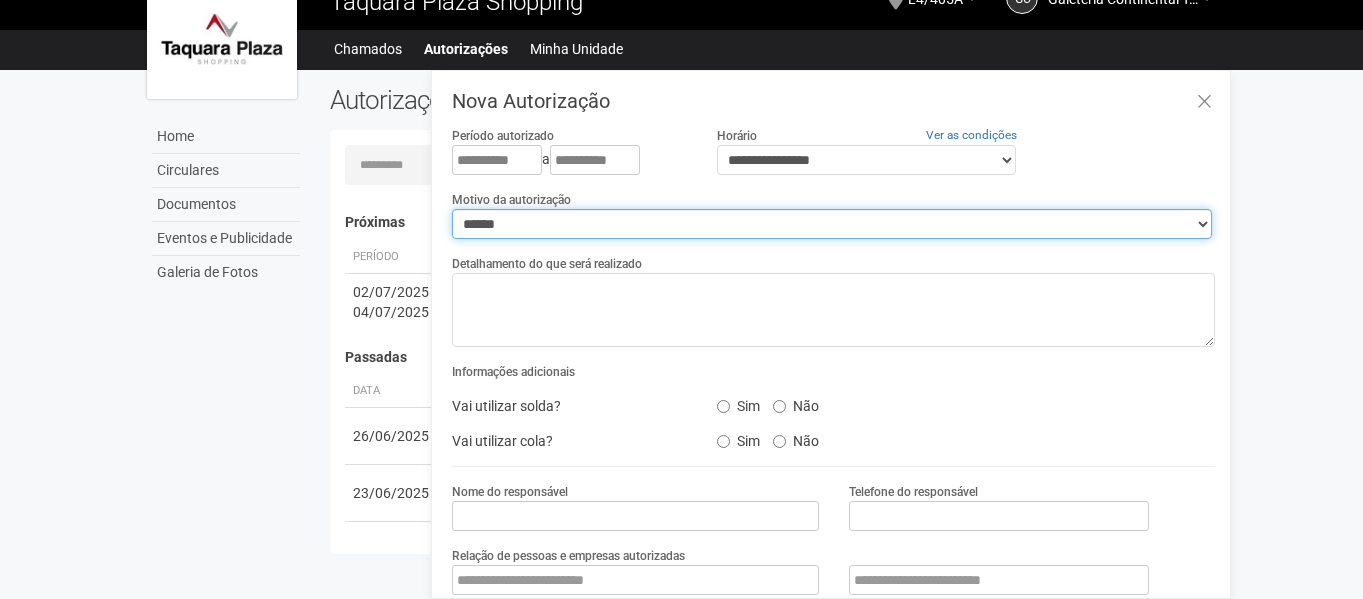 click on "**********" at bounding box center [832, 224] 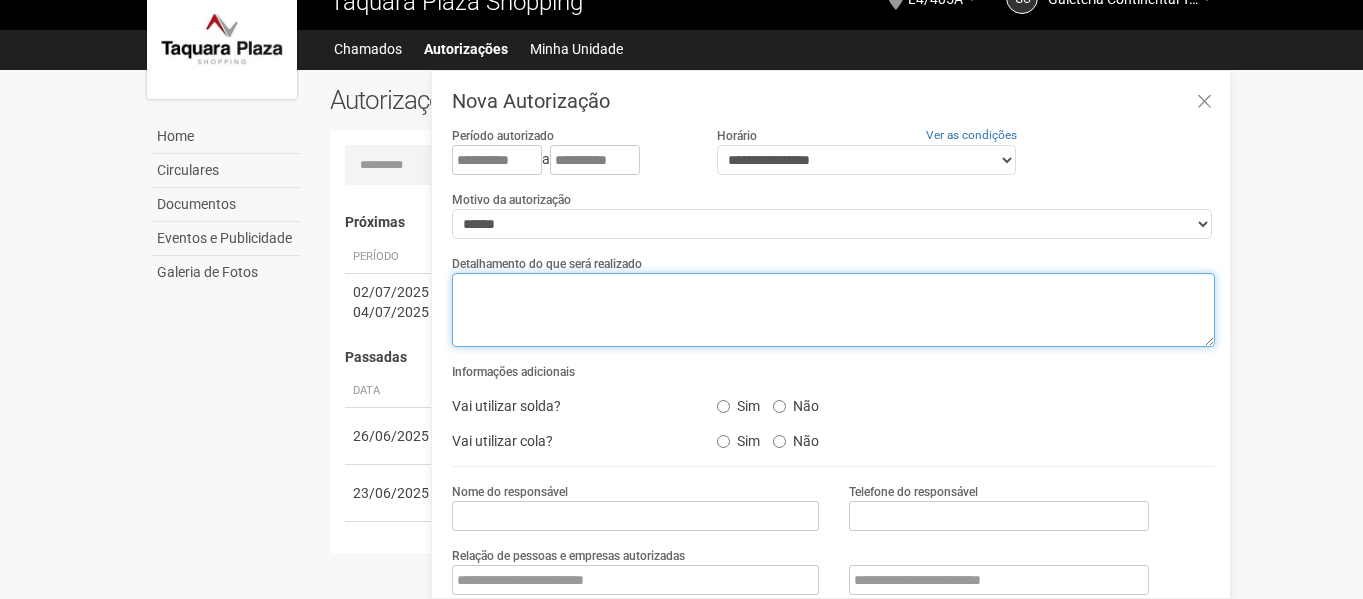 click at bounding box center [833, 310] 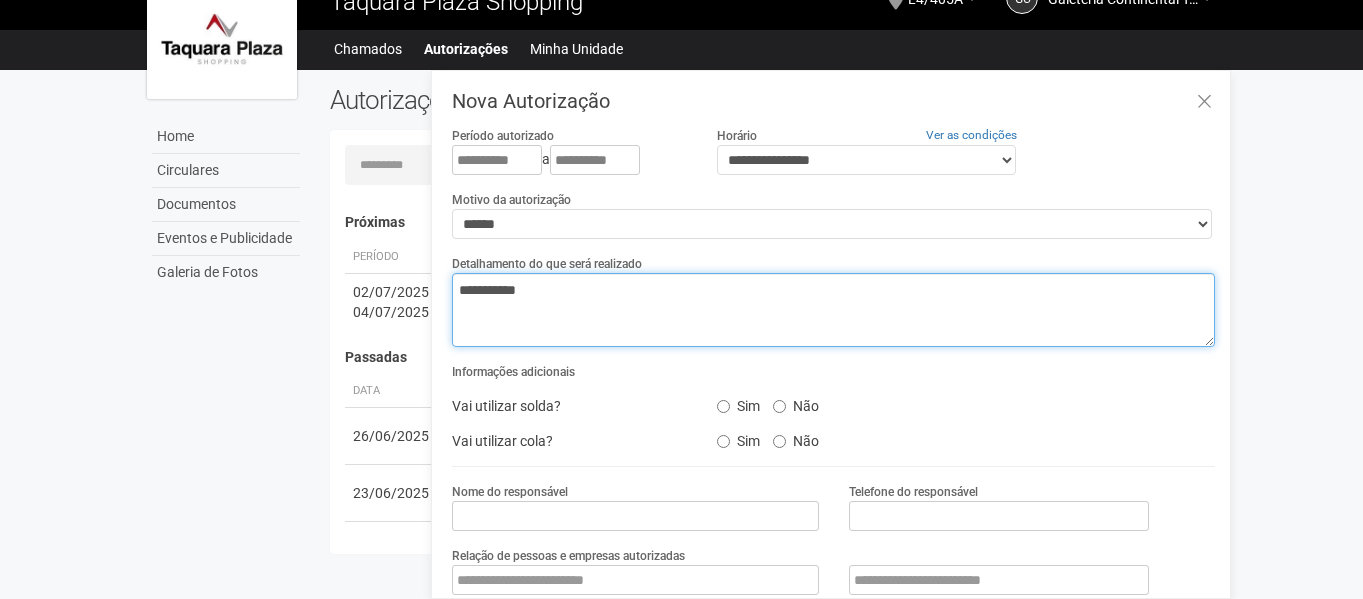 click on "**********" at bounding box center (833, 310) 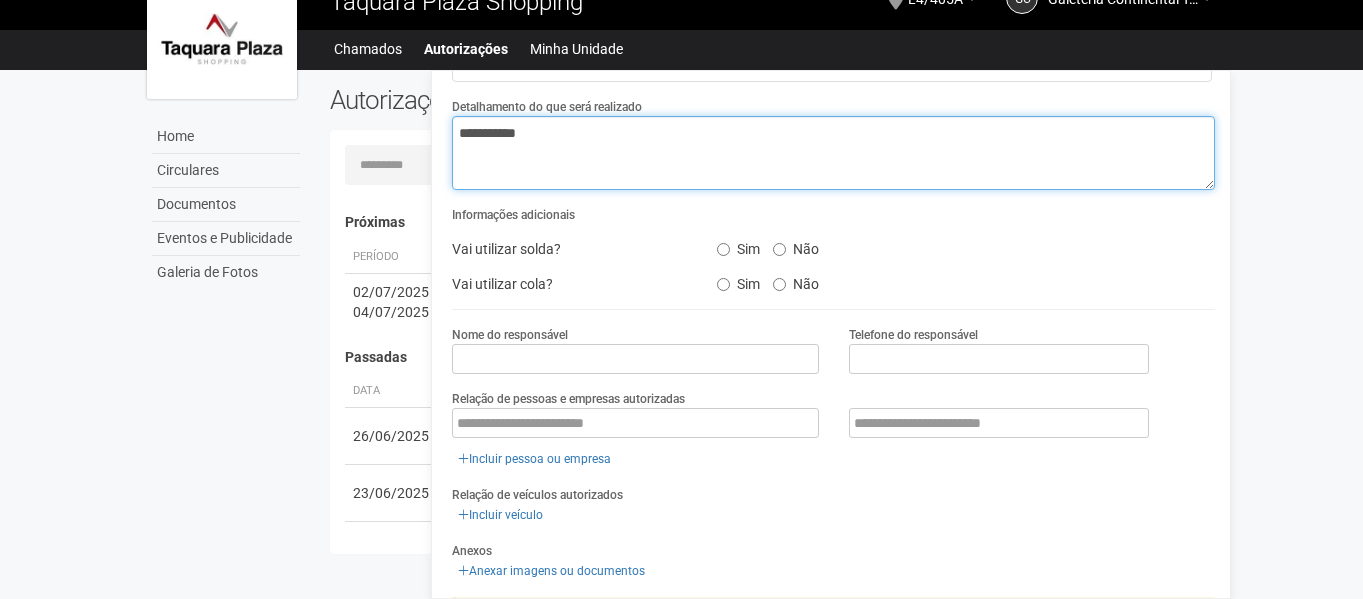 scroll, scrollTop: 200, scrollLeft: 0, axis: vertical 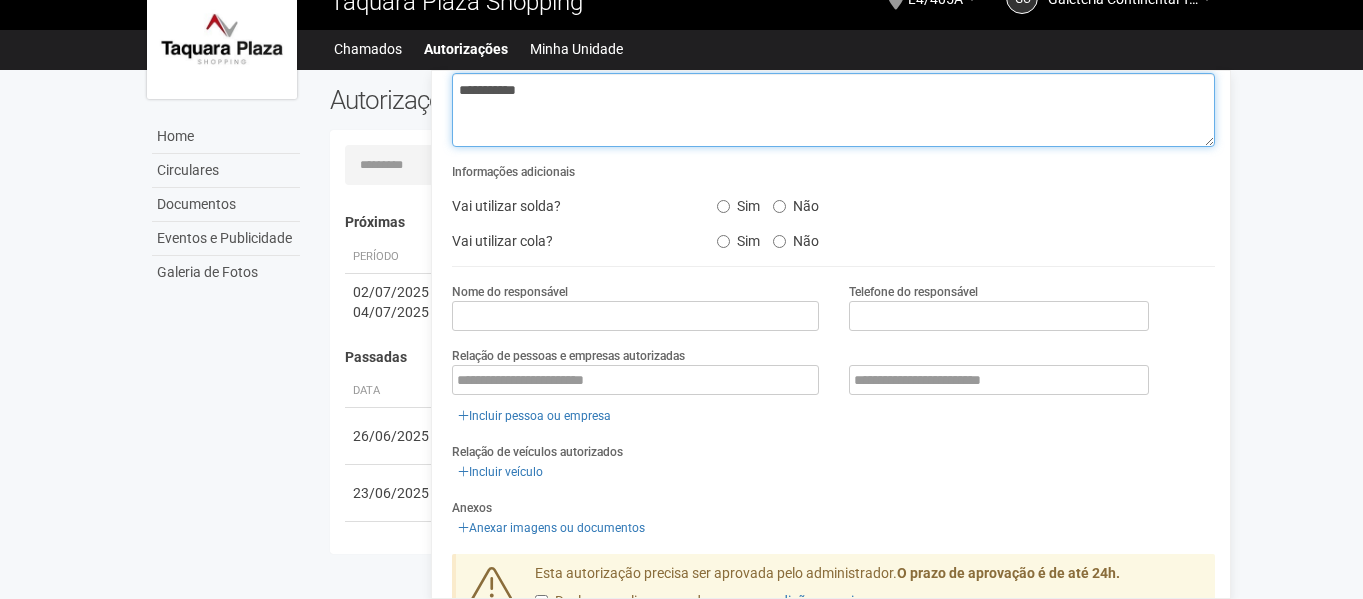 type on "**********" 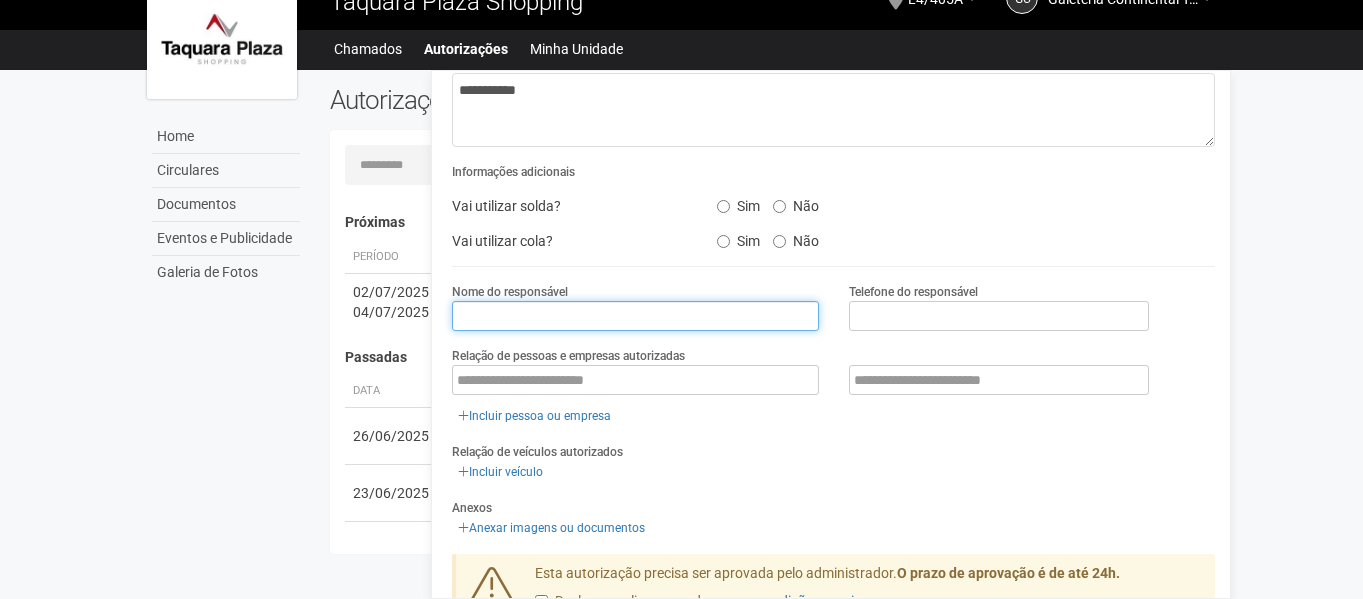 click at bounding box center (635, 316) 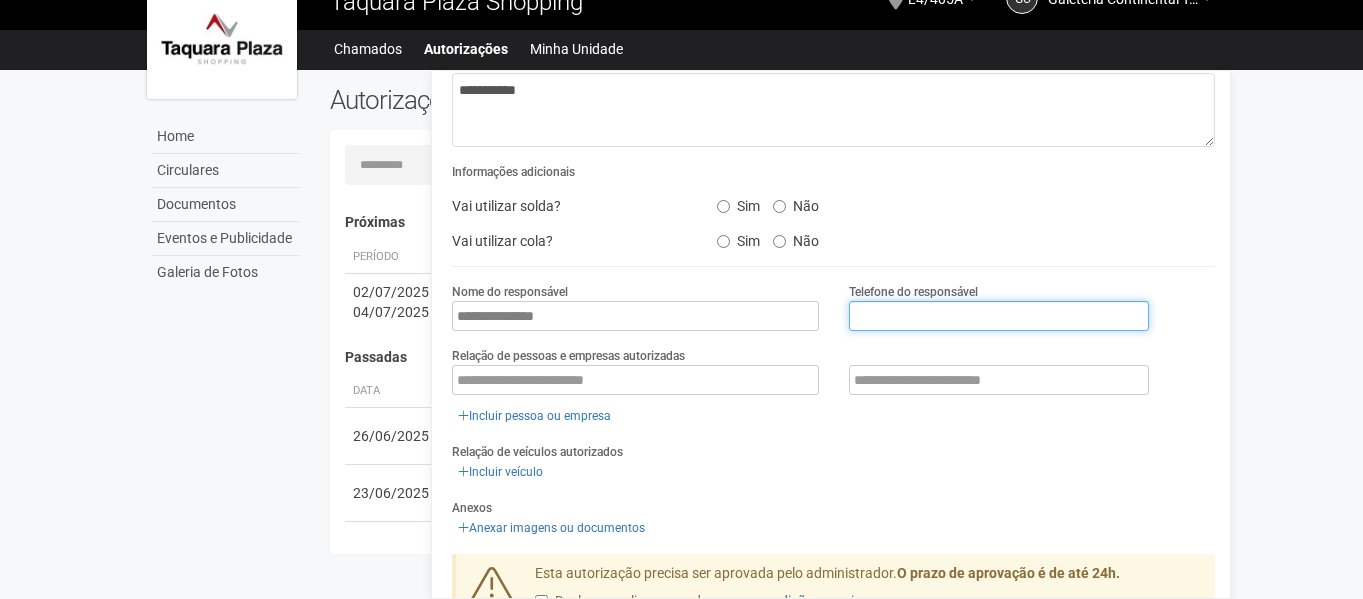click at bounding box center (999, 316) 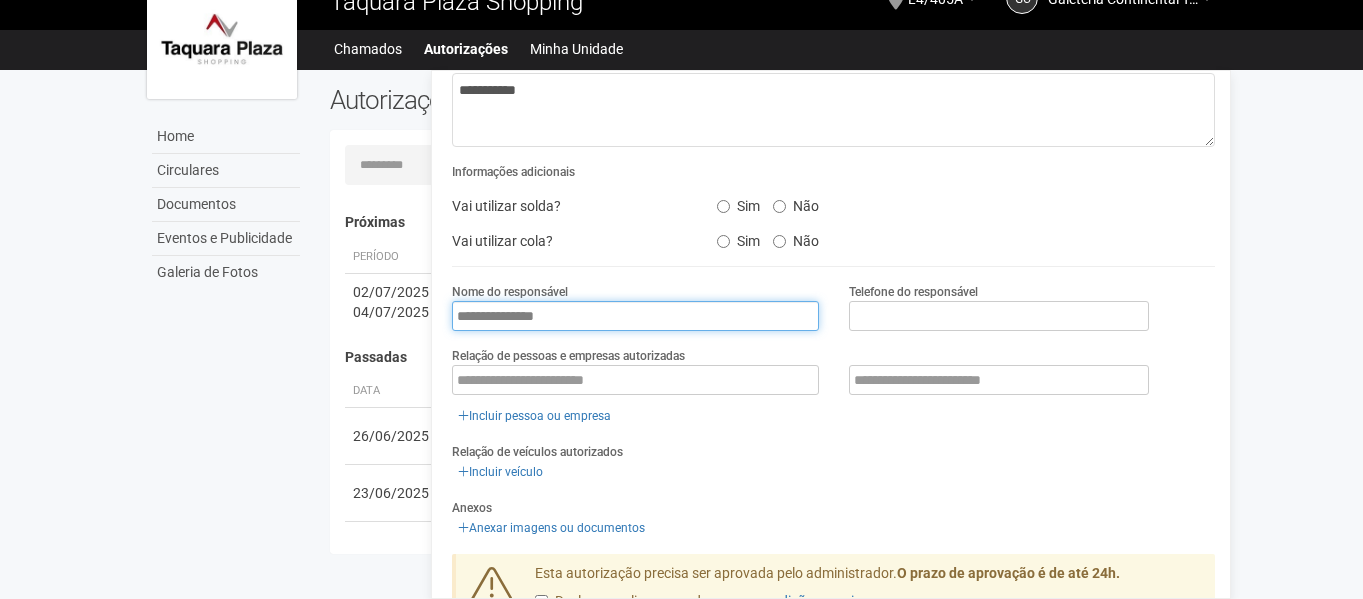 click on "**********" at bounding box center (635, 316) 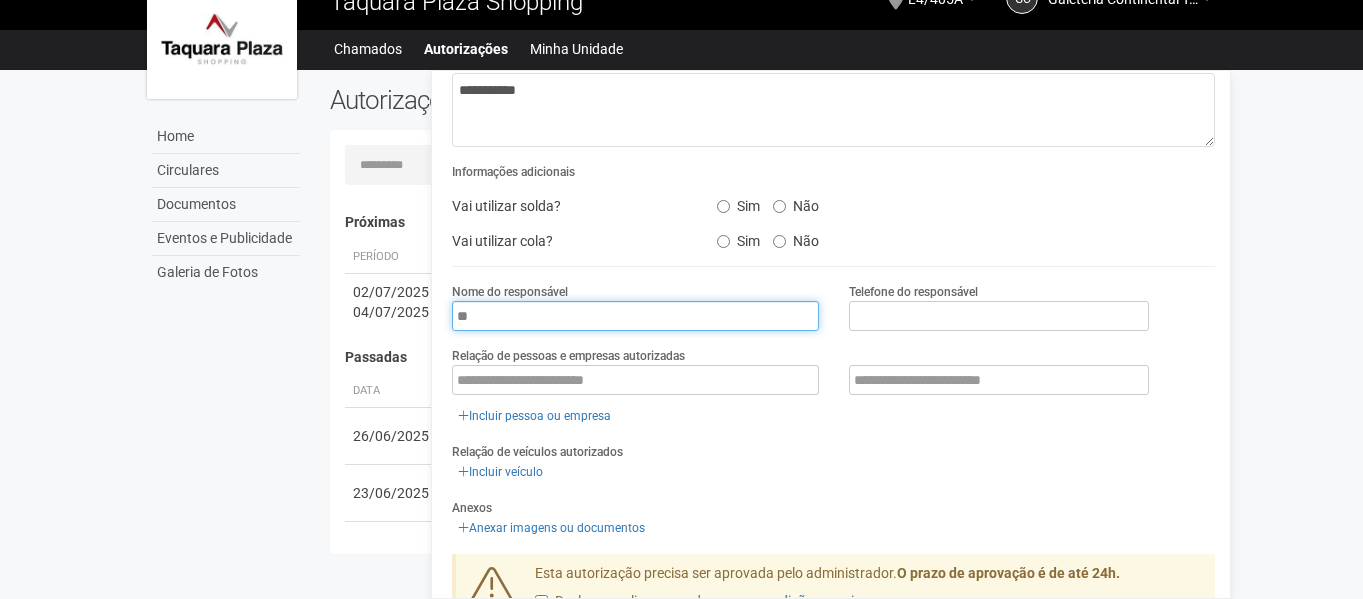 type on "**********" 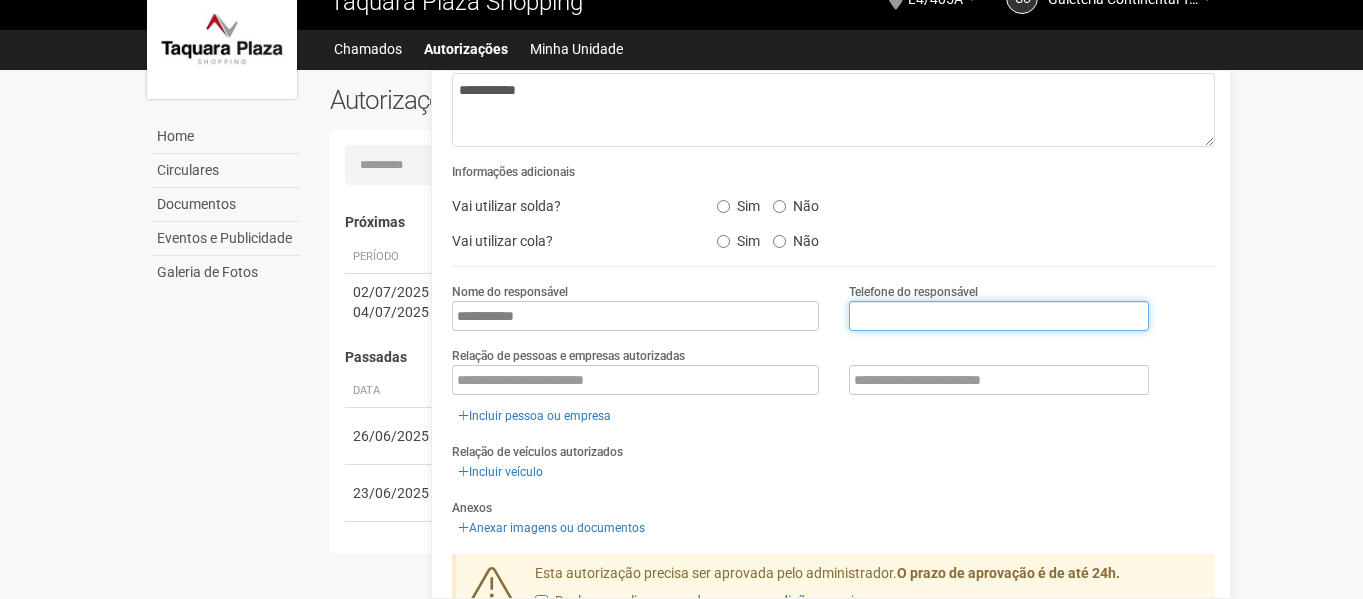 click at bounding box center (999, 316) 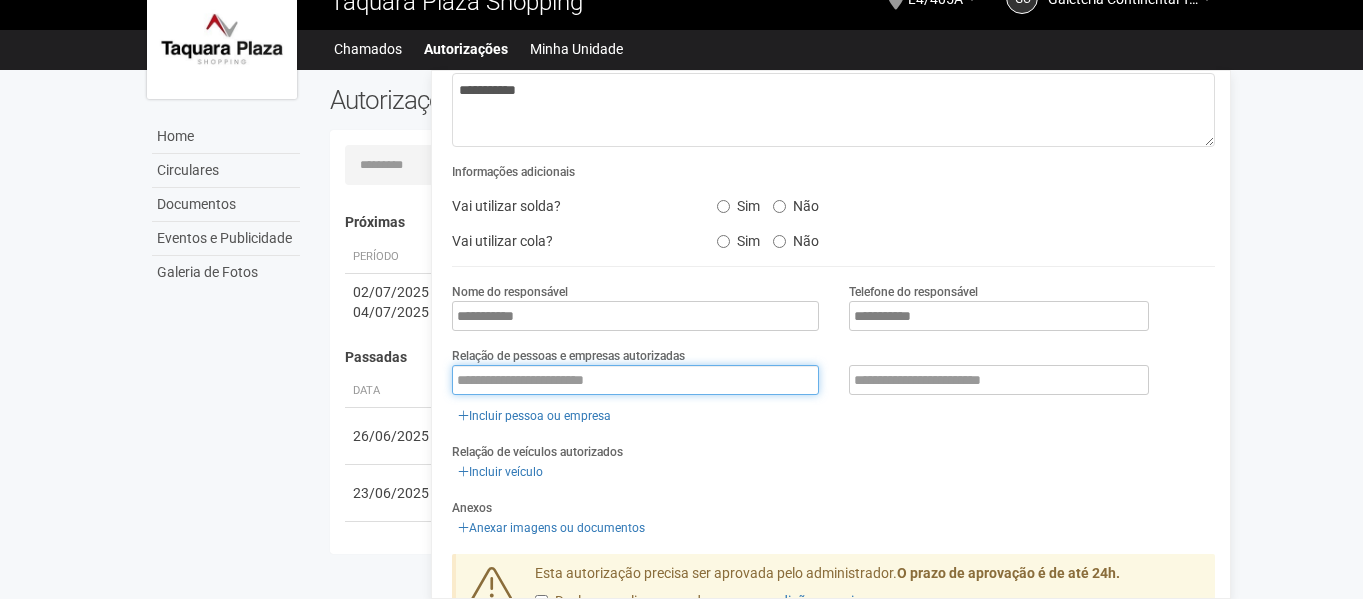click at bounding box center (635, 380) 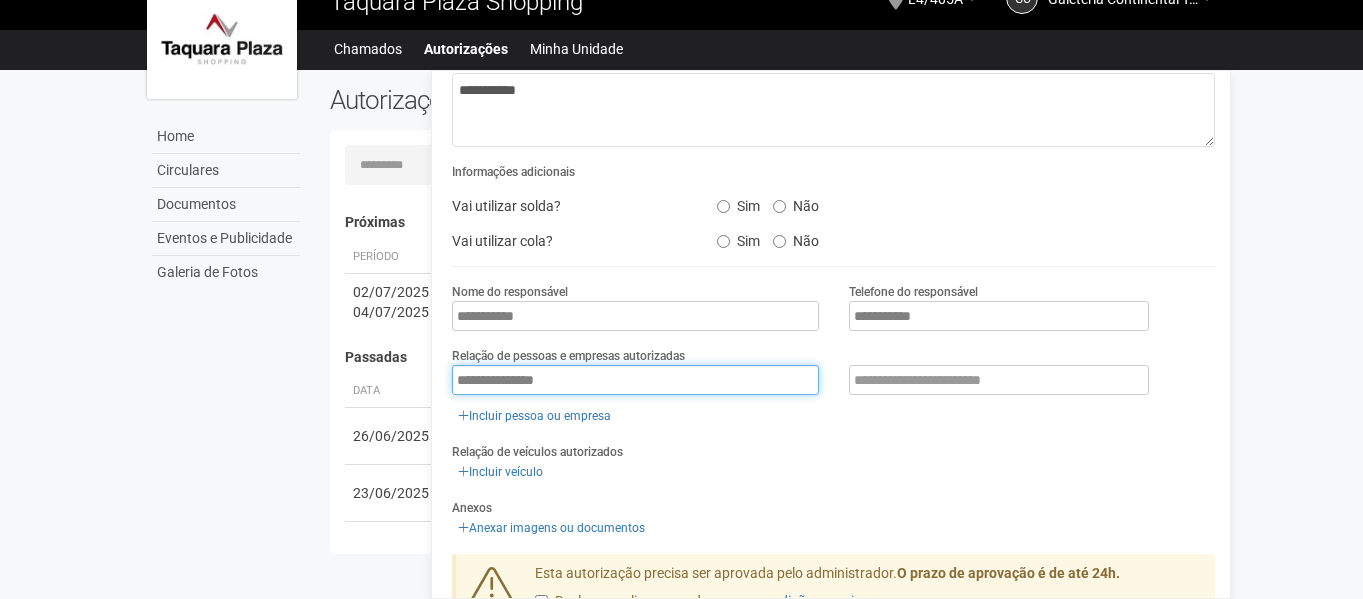 type on "**********" 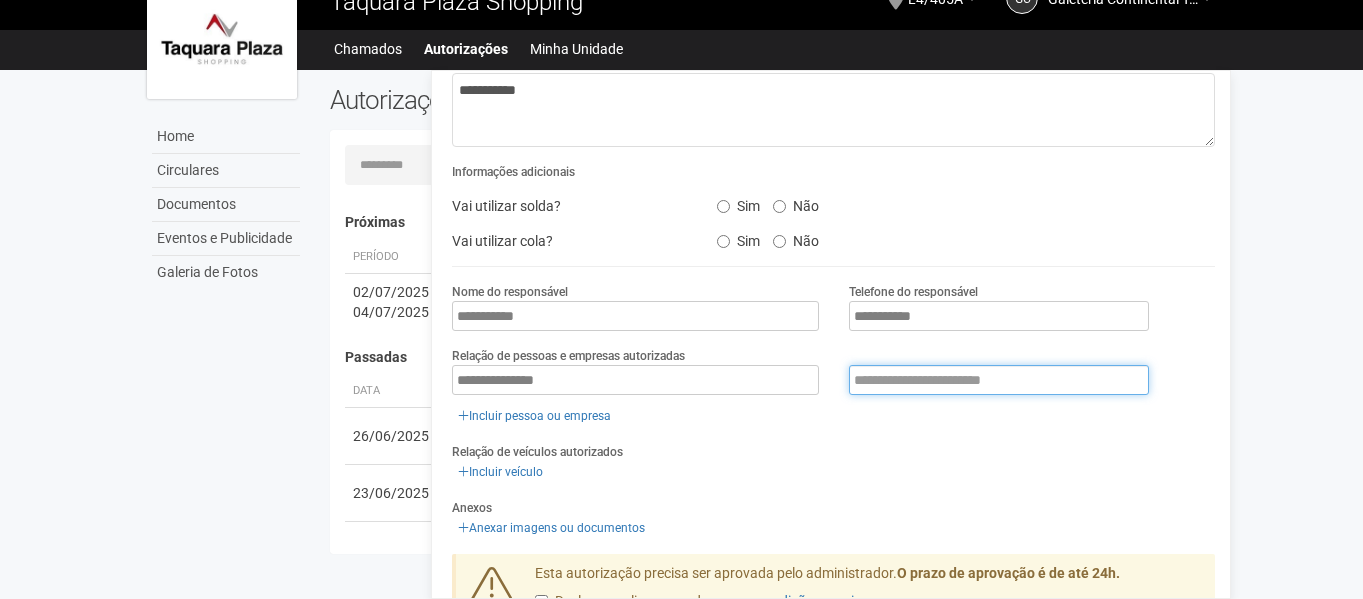 click at bounding box center [999, 380] 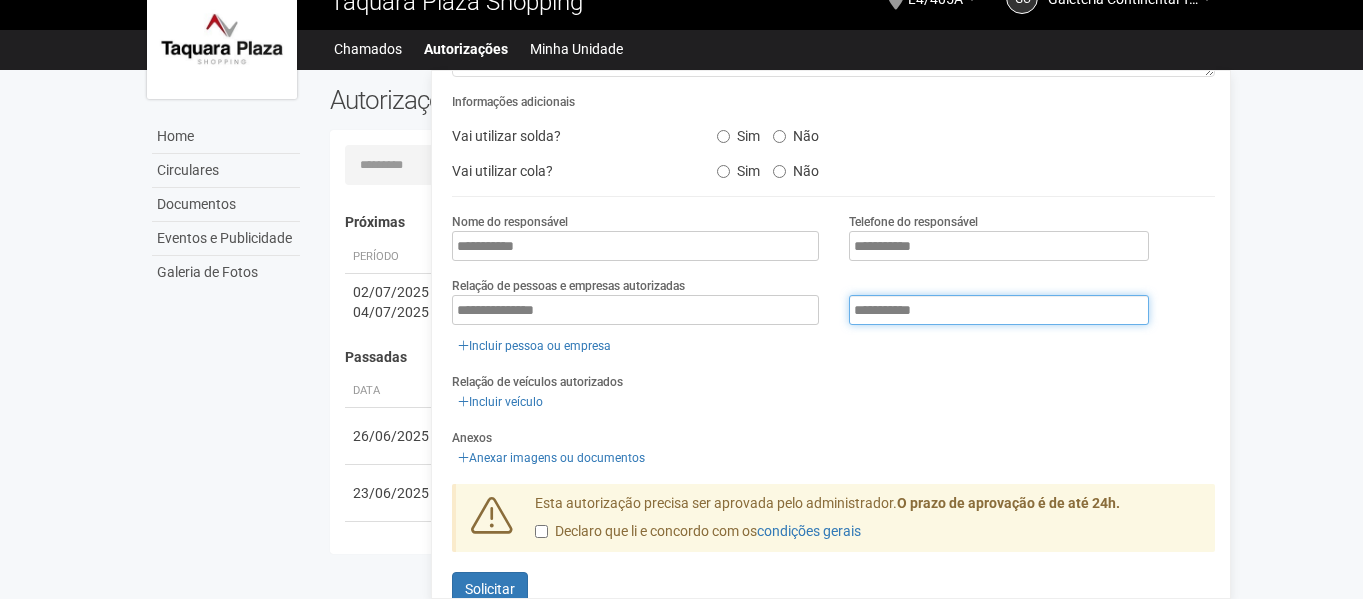 scroll, scrollTop: 300, scrollLeft: 0, axis: vertical 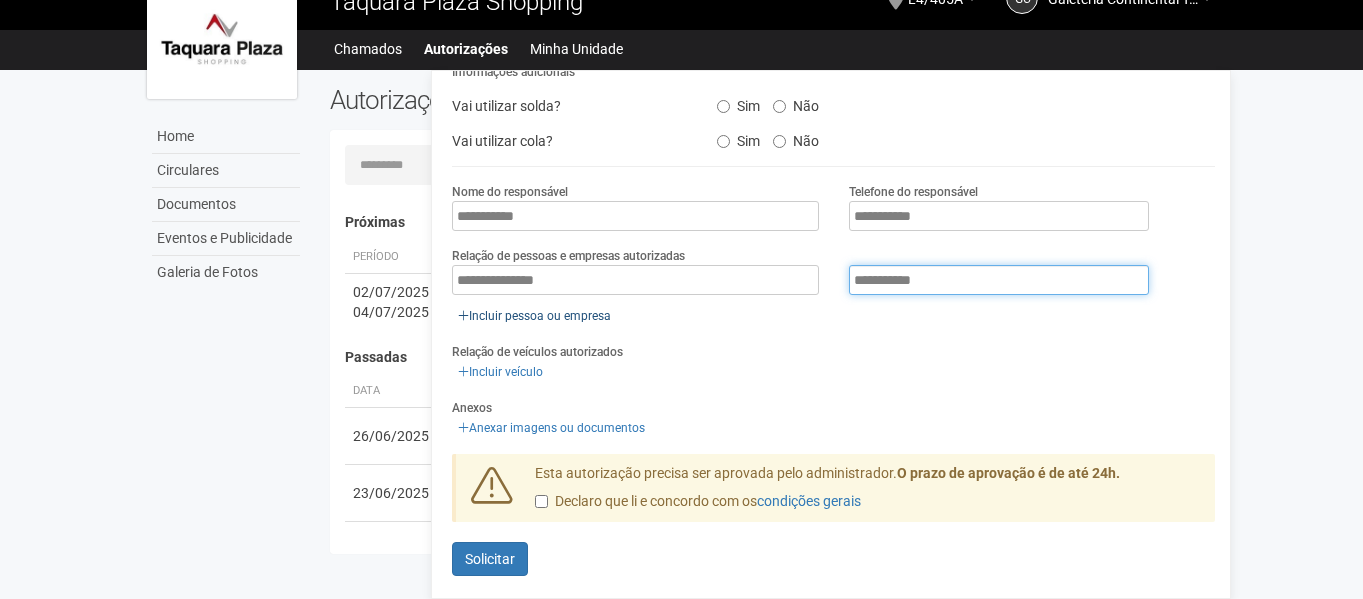type on "**********" 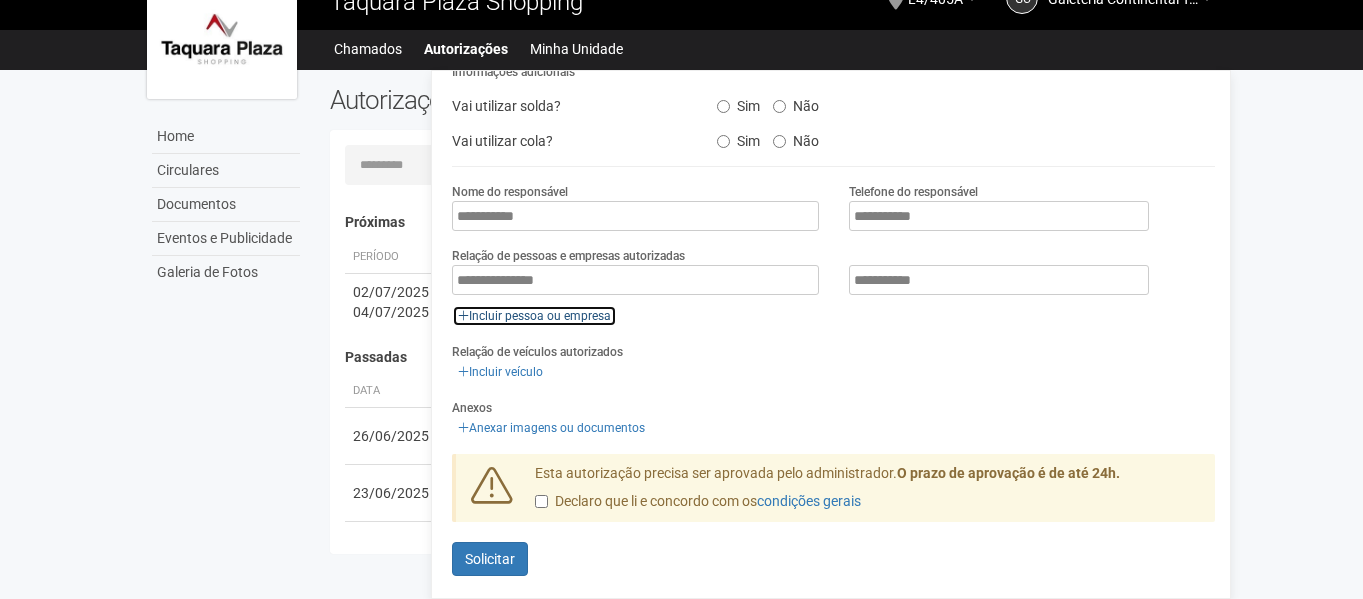 click on "Incluir pessoa ou empresa" at bounding box center [534, 316] 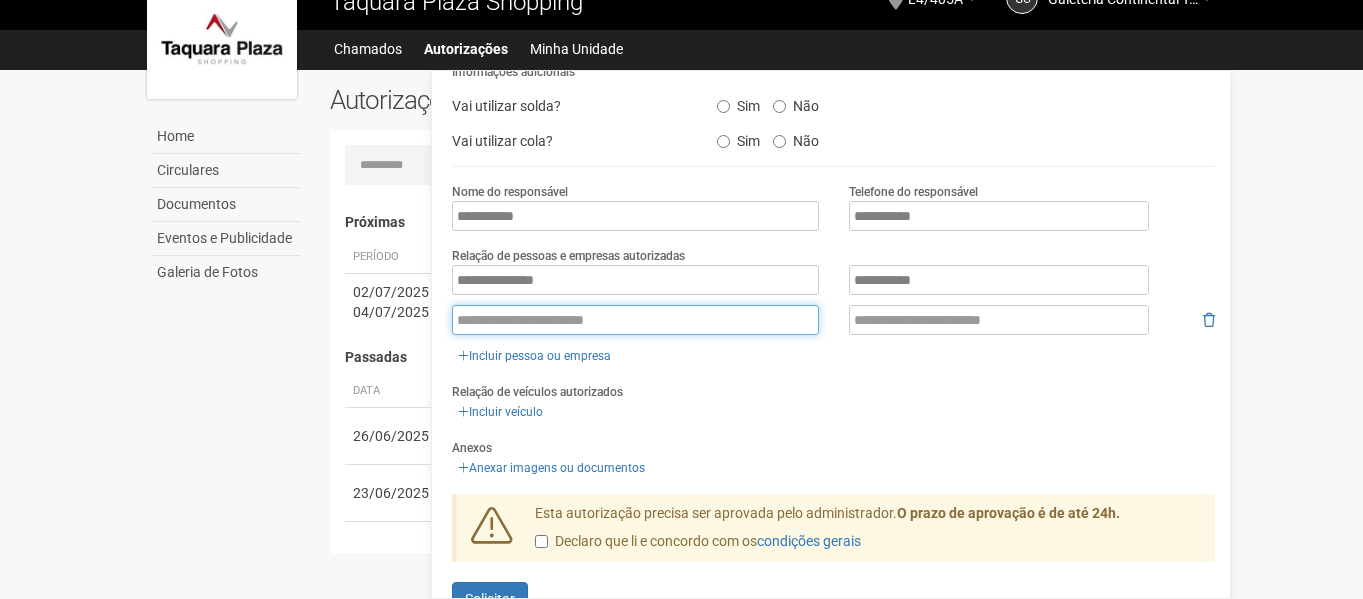 click at bounding box center (635, 320) 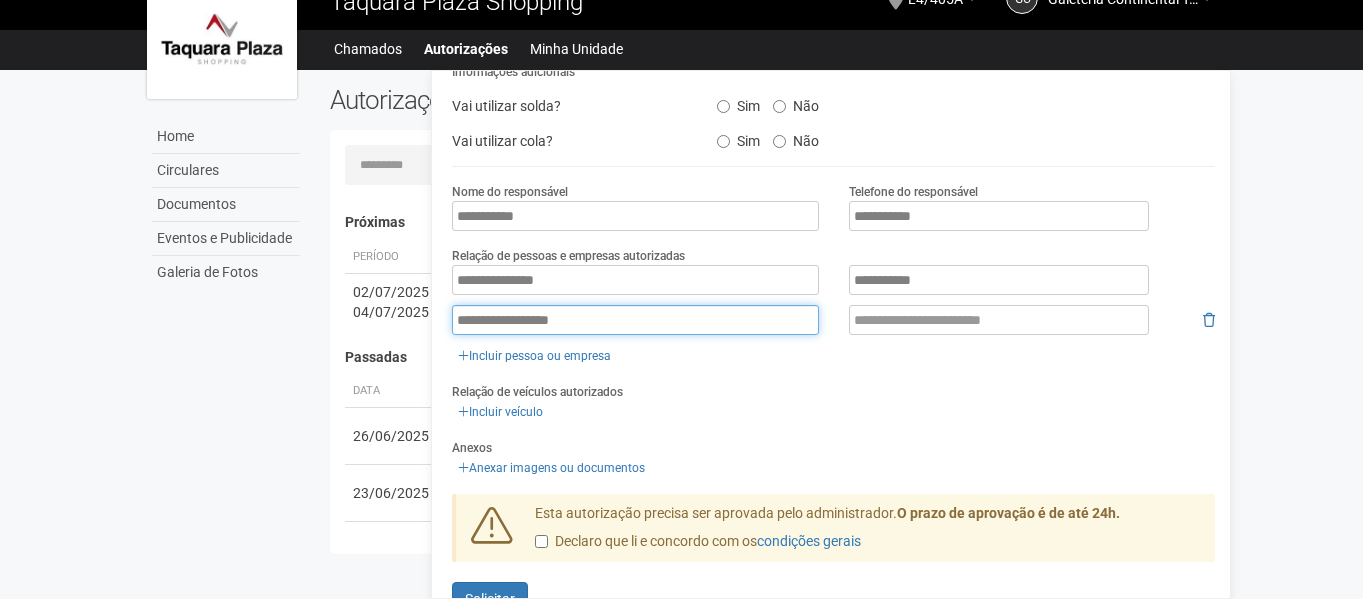 type on "**********" 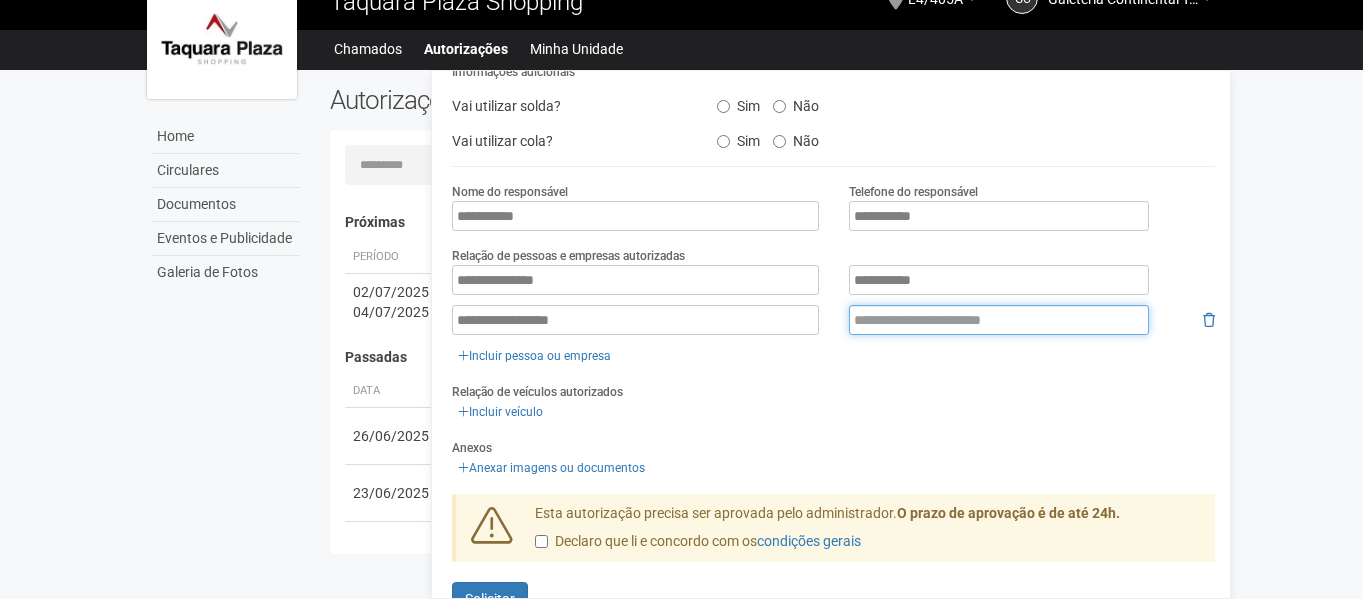 click at bounding box center (999, 320) 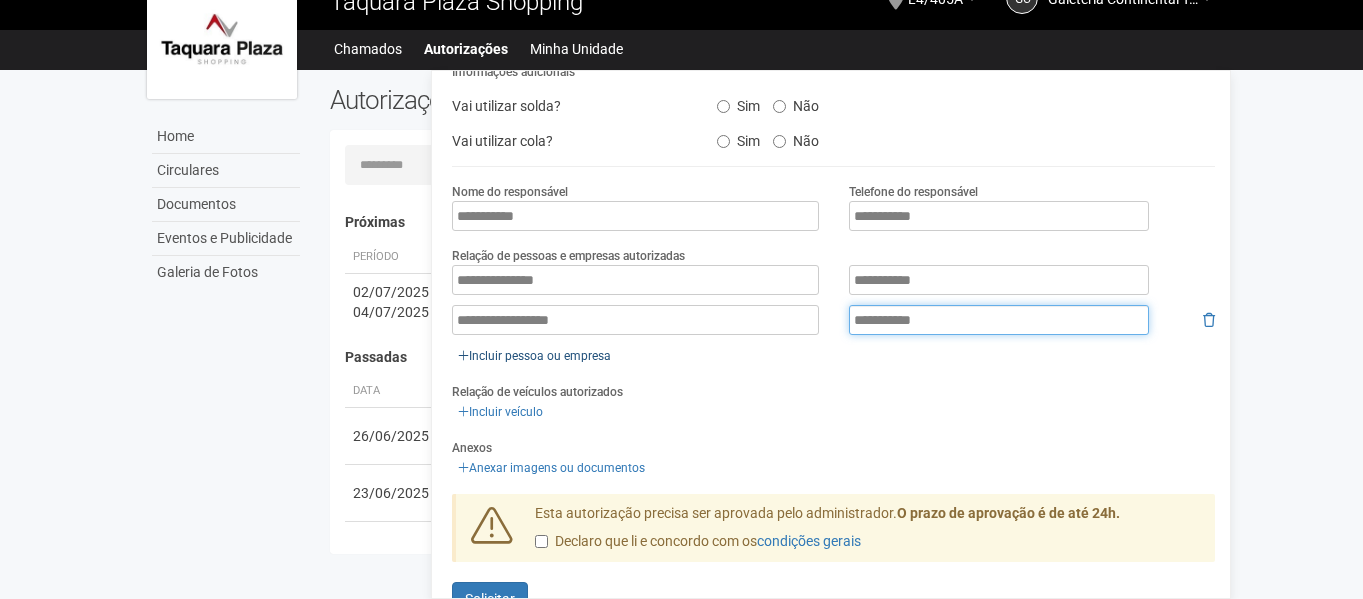 type on "**********" 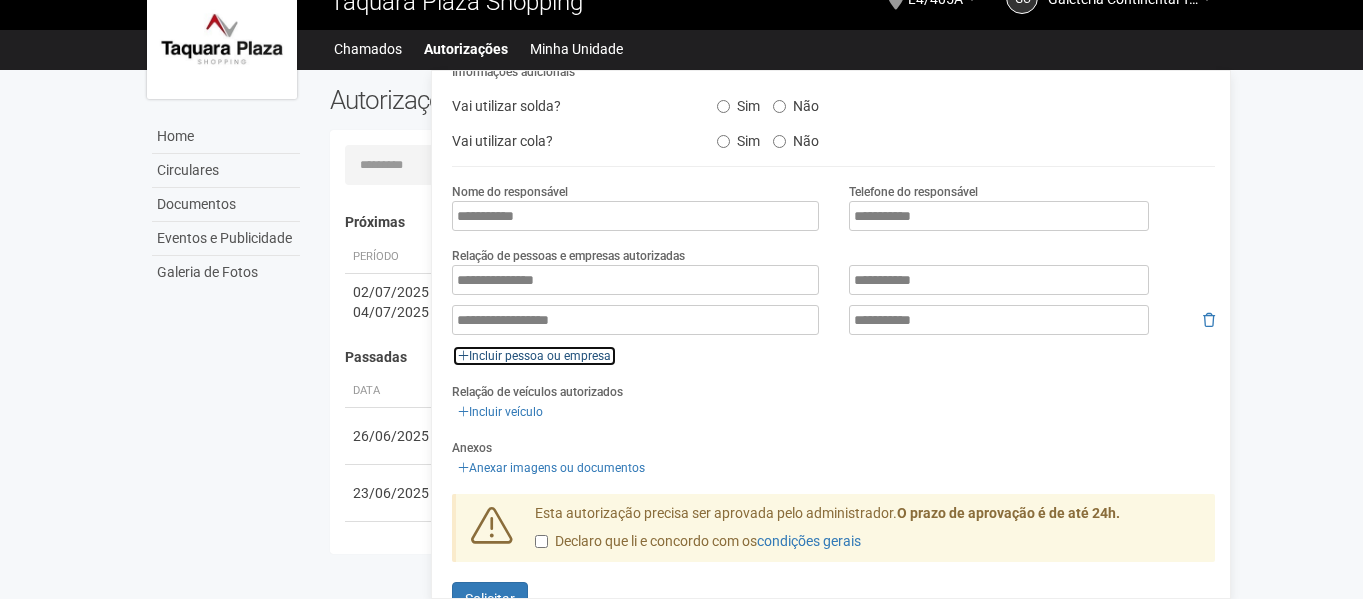click on "Incluir pessoa ou empresa" at bounding box center (534, 356) 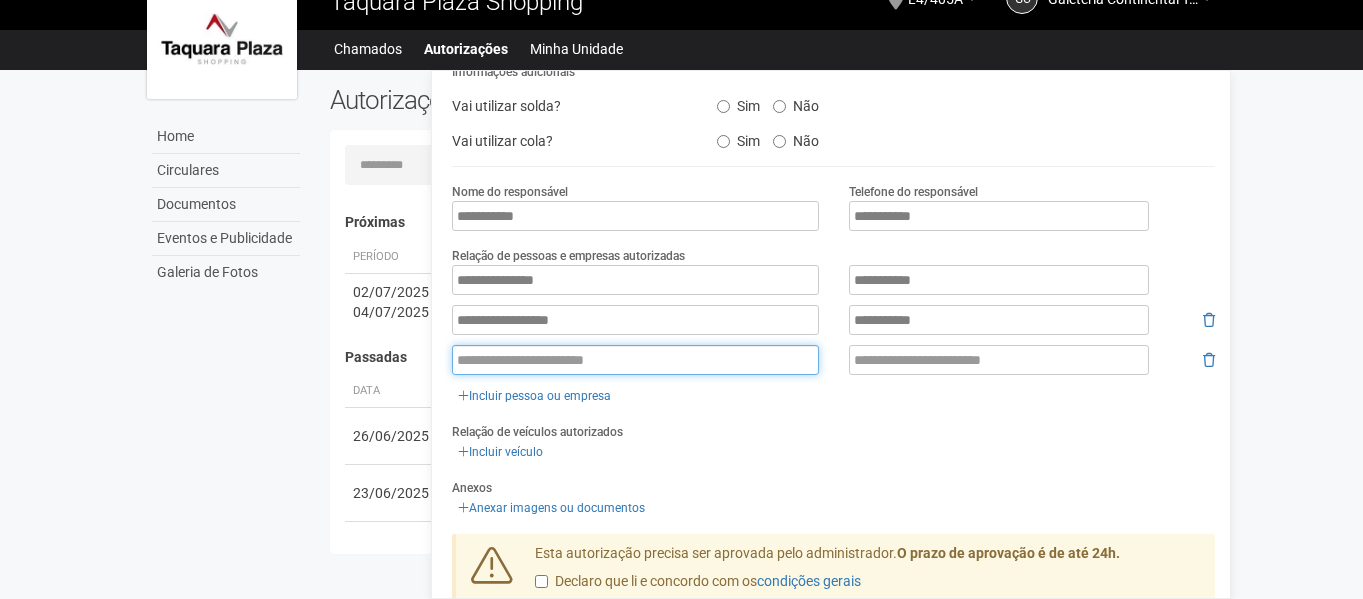 click at bounding box center [635, 360] 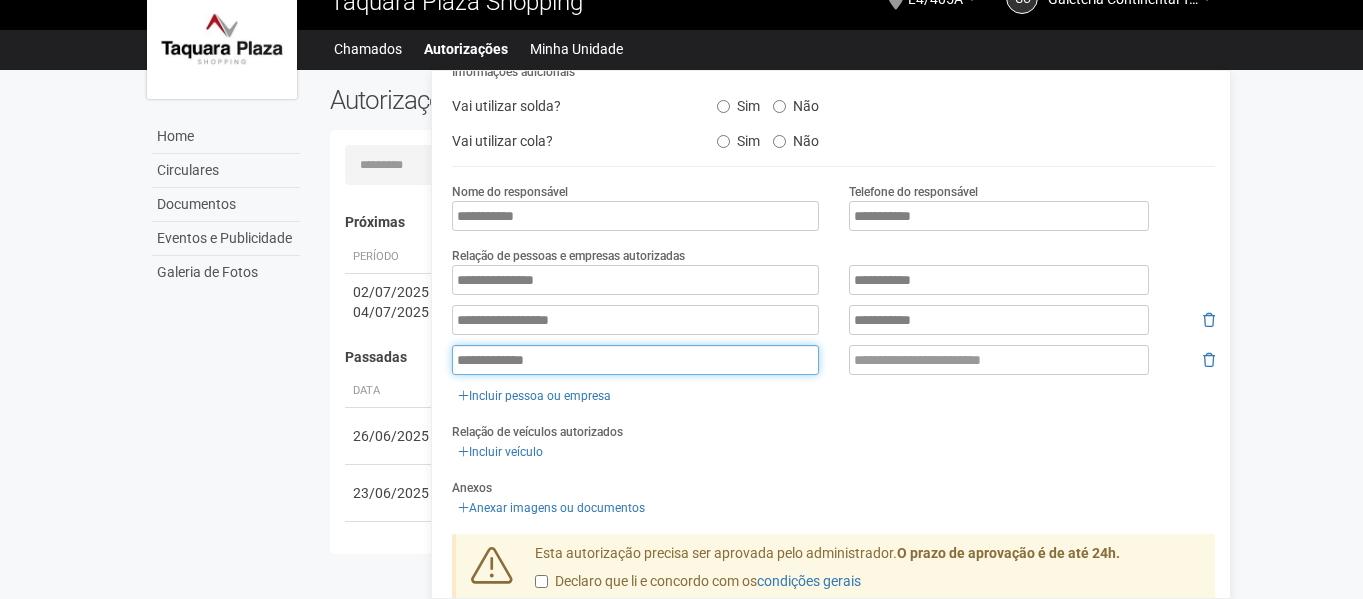 type on "**********" 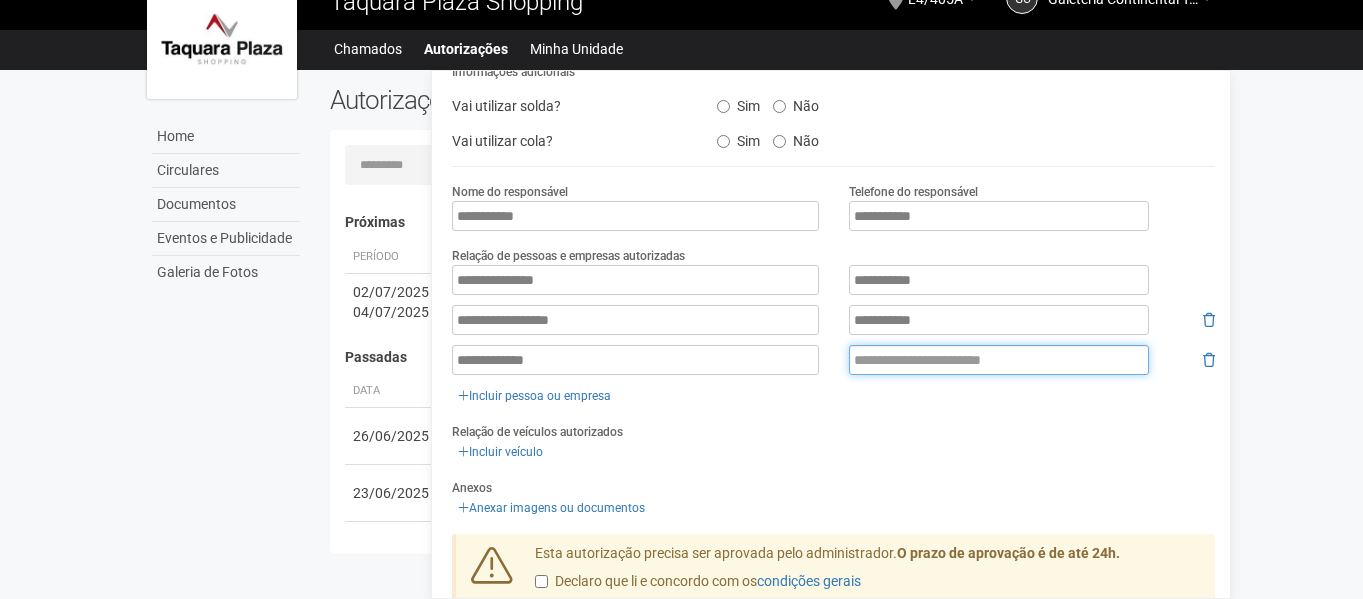 click at bounding box center [999, 360] 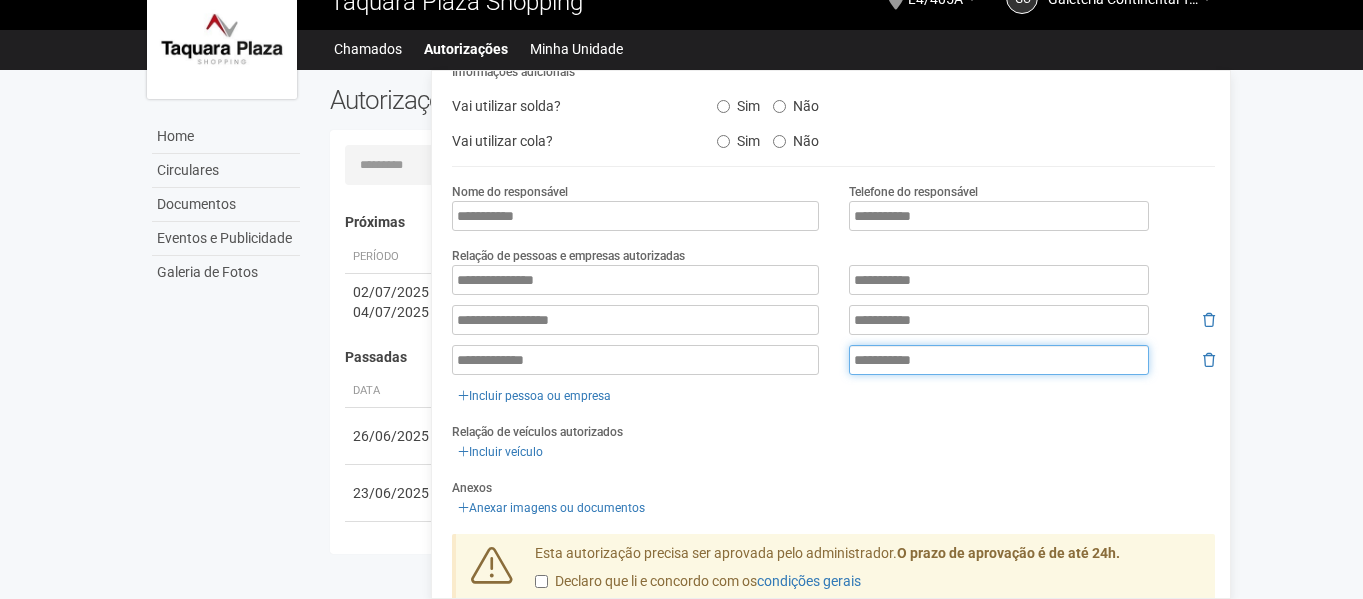 scroll, scrollTop: 383, scrollLeft: 0, axis: vertical 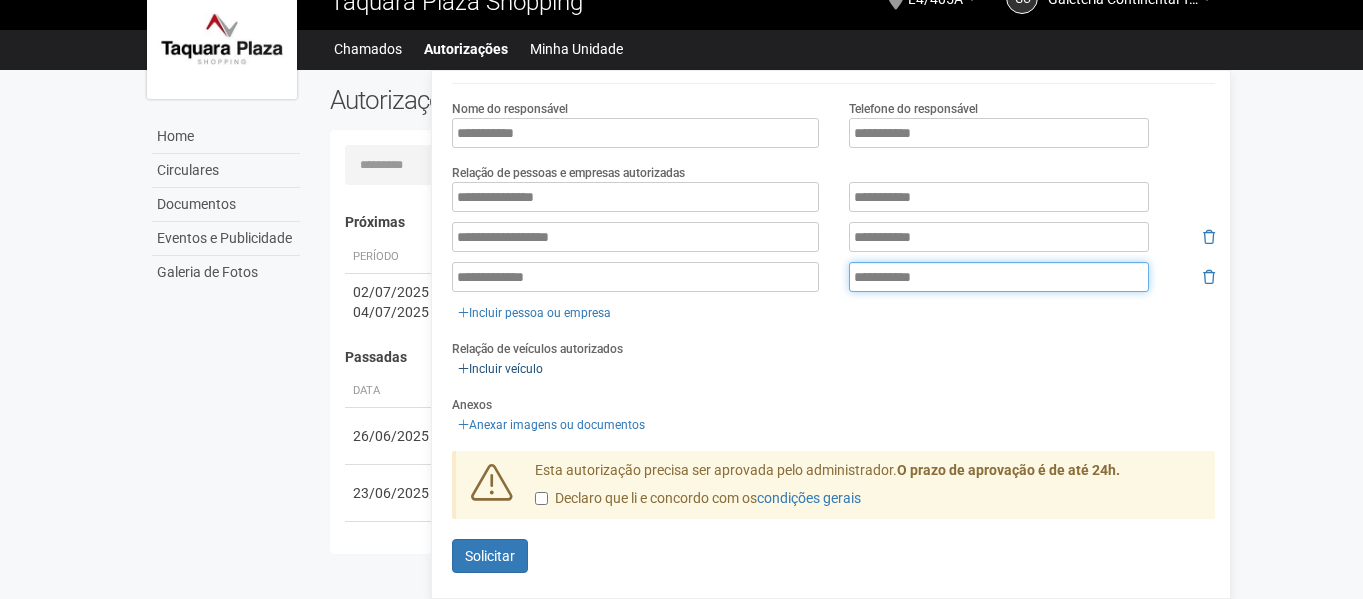 type on "**********" 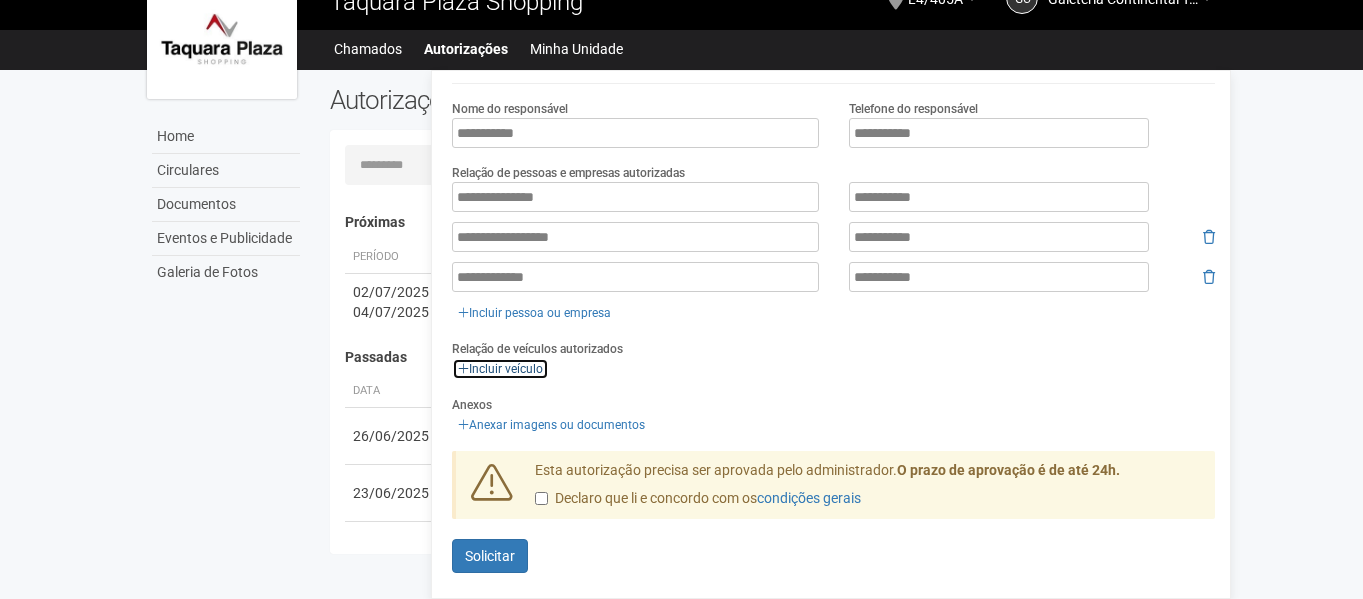 click on "Incluir veículo" at bounding box center [500, 369] 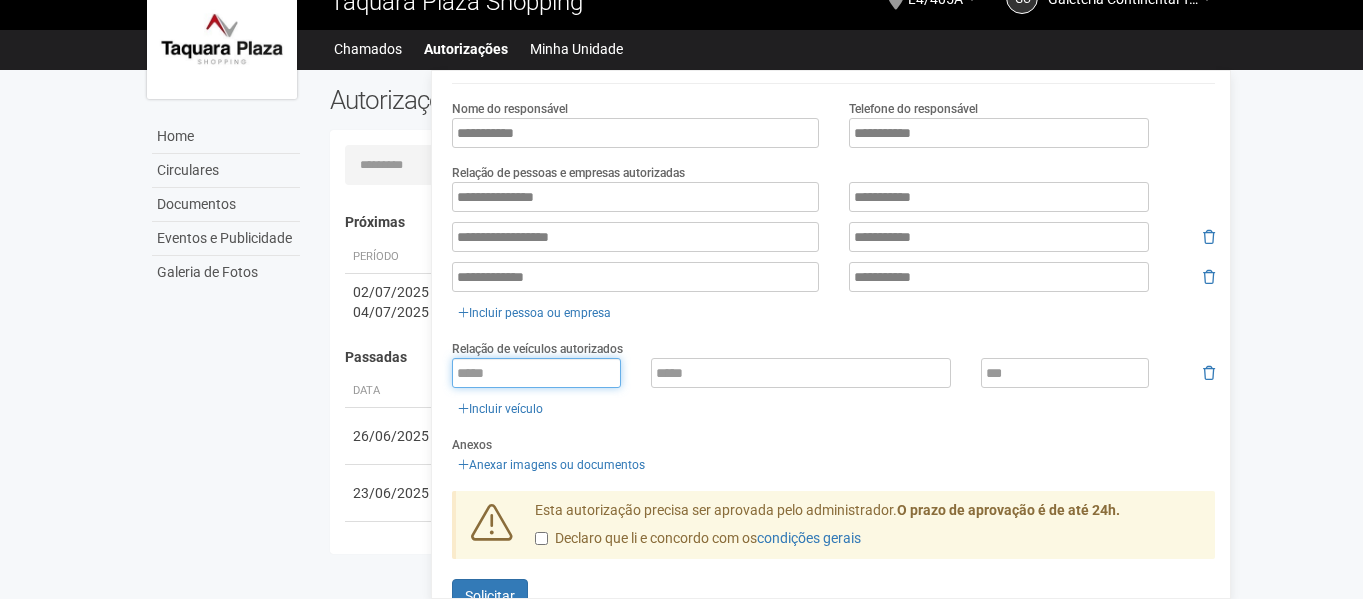click at bounding box center [536, 373] 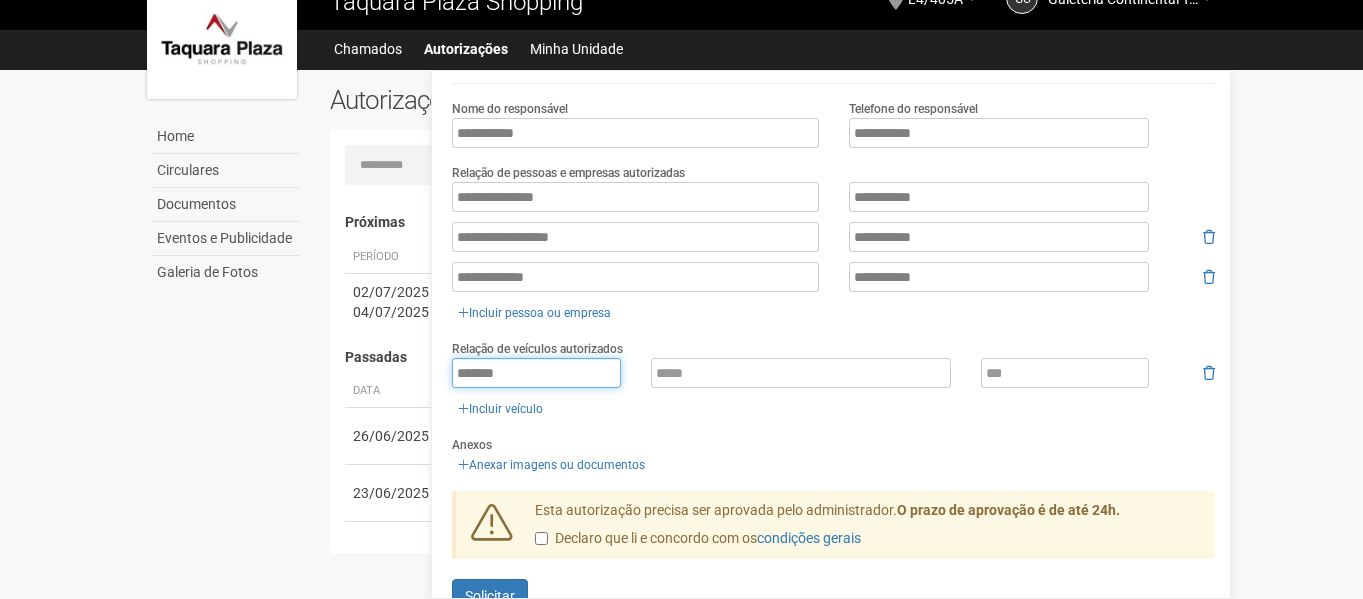 type on "*******" 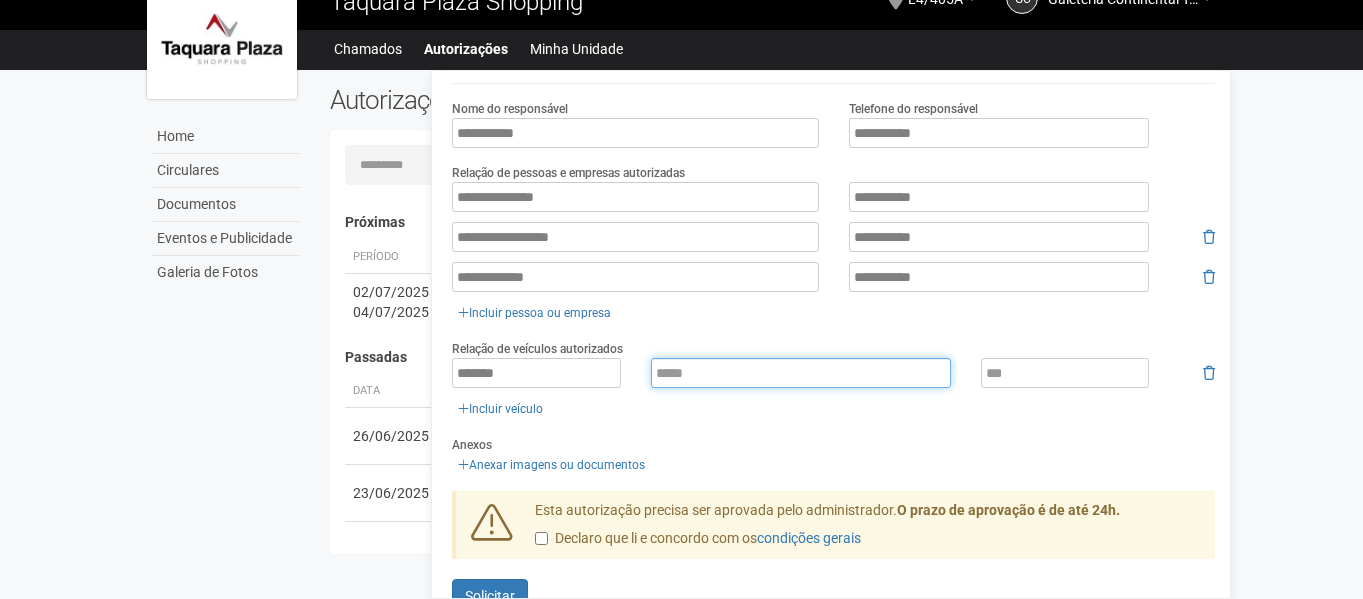 click at bounding box center (801, 373) 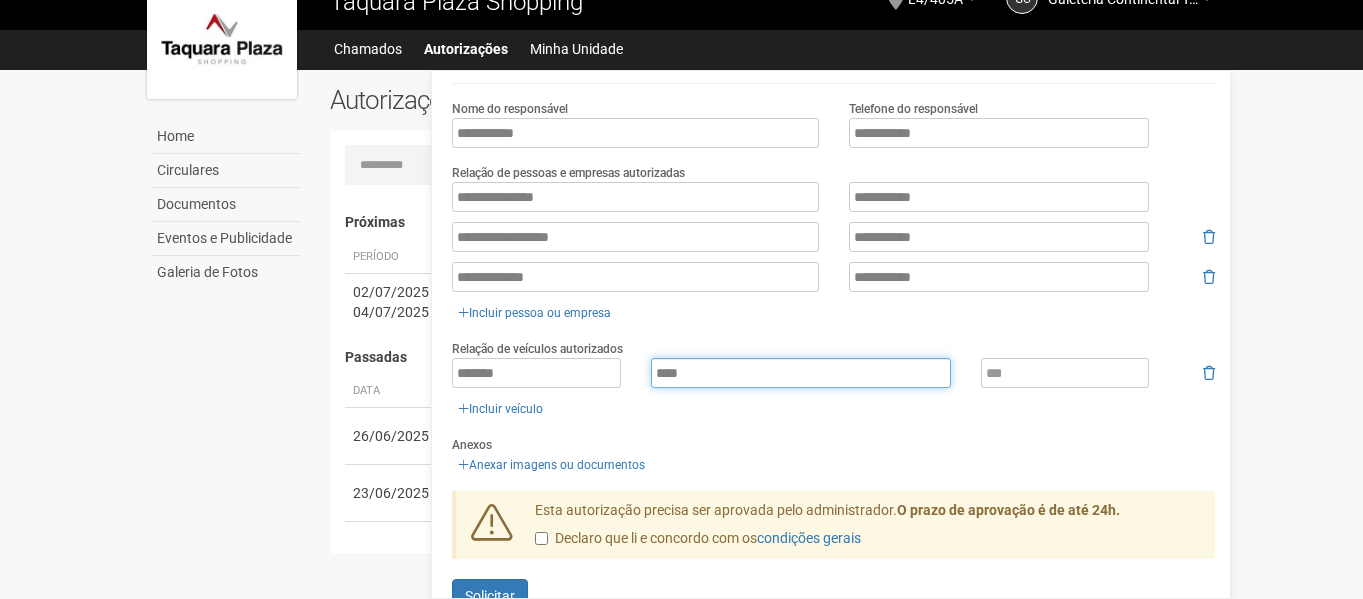 type on "****" 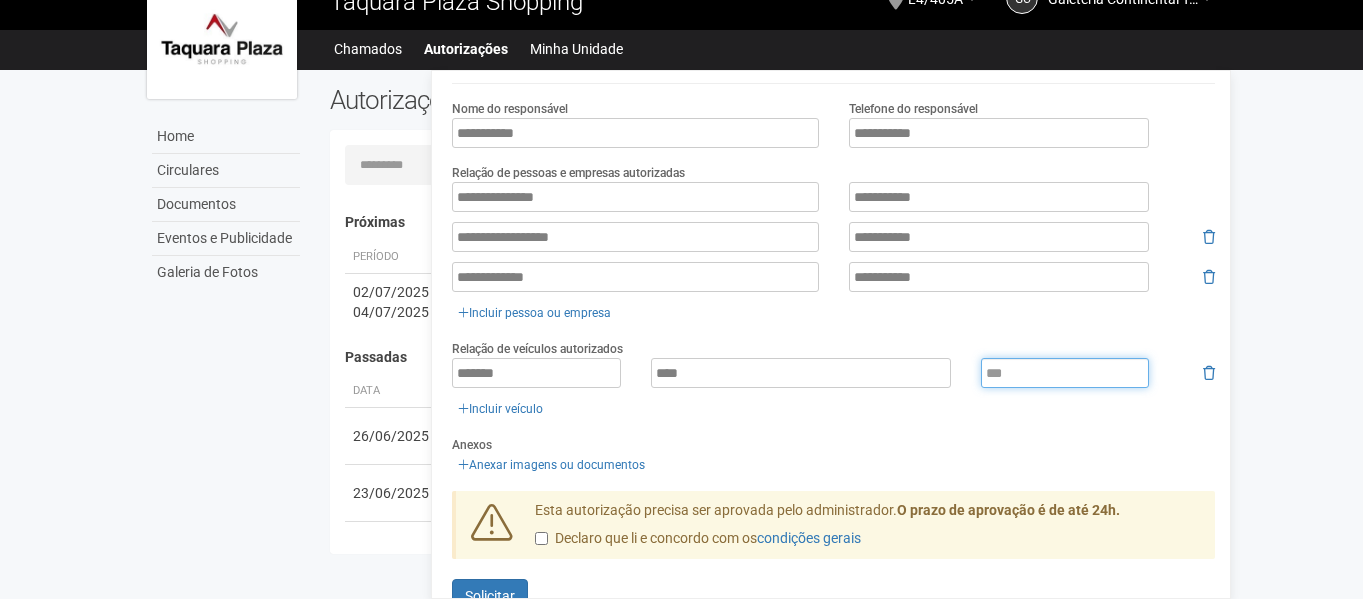 click at bounding box center [1065, 373] 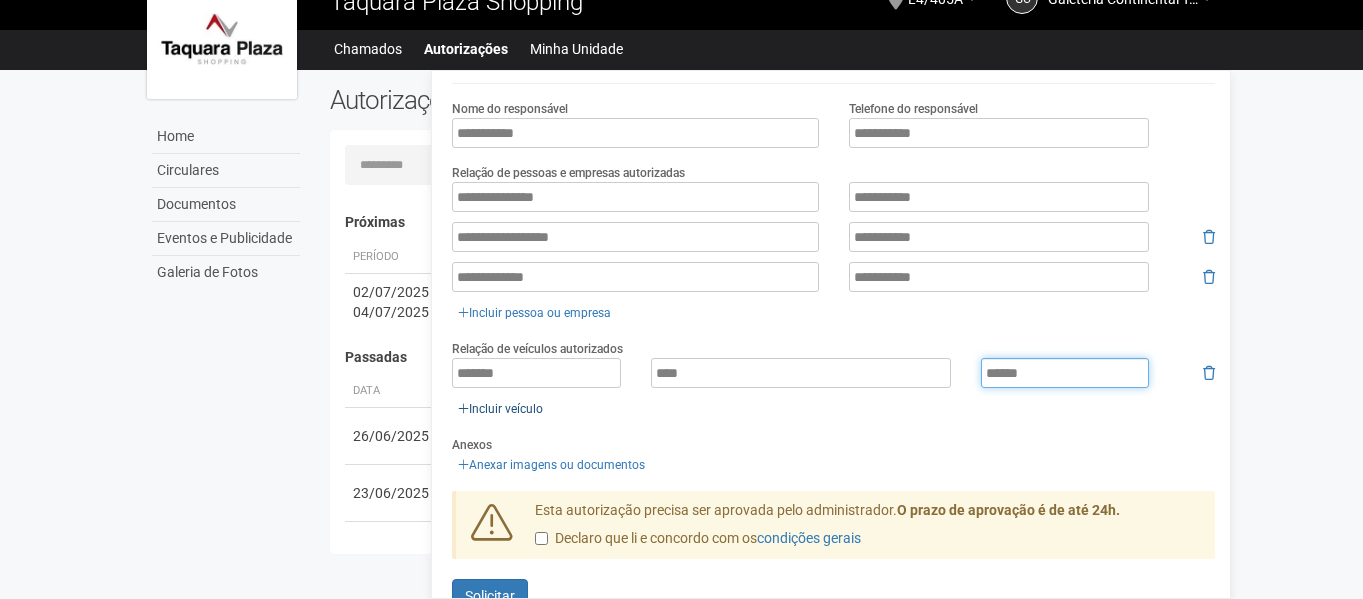 type on "******" 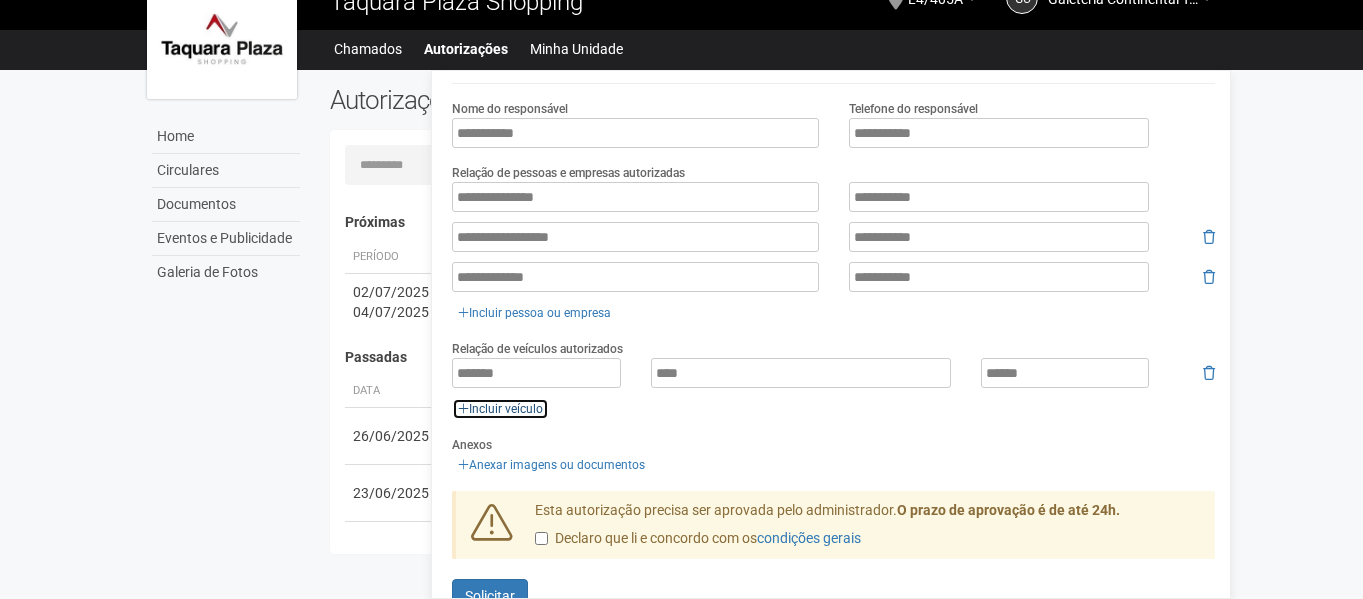 click on "Incluir veículo" at bounding box center (500, 409) 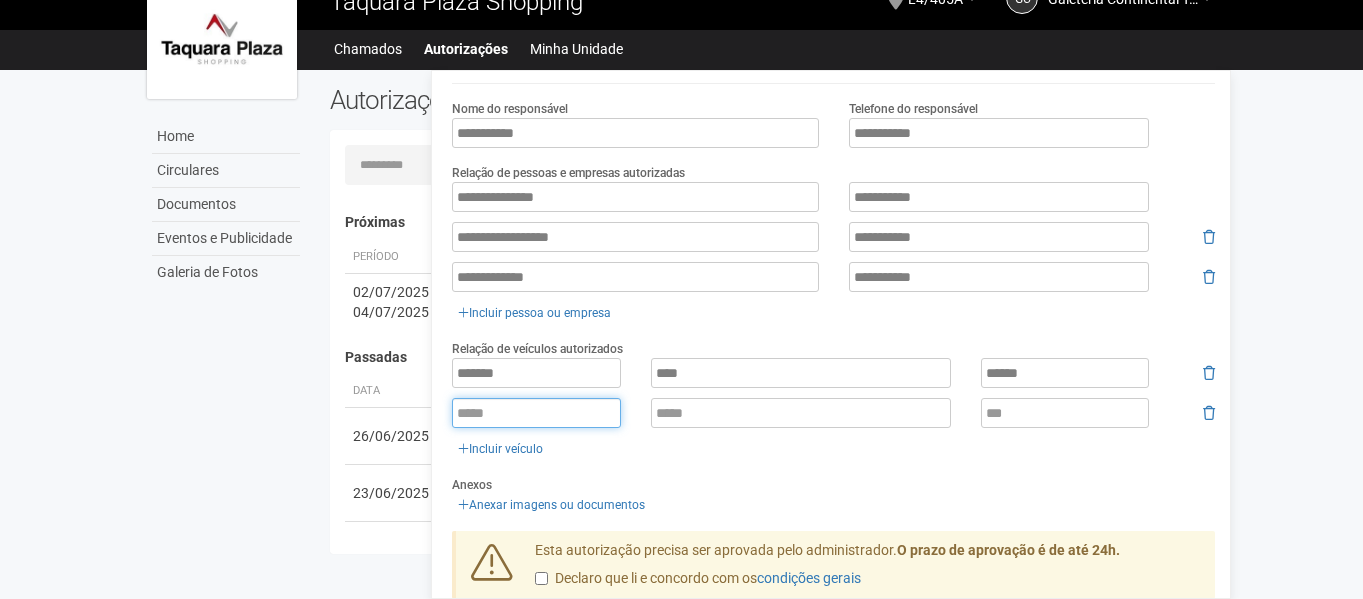 click at bounding box center [536, 413] 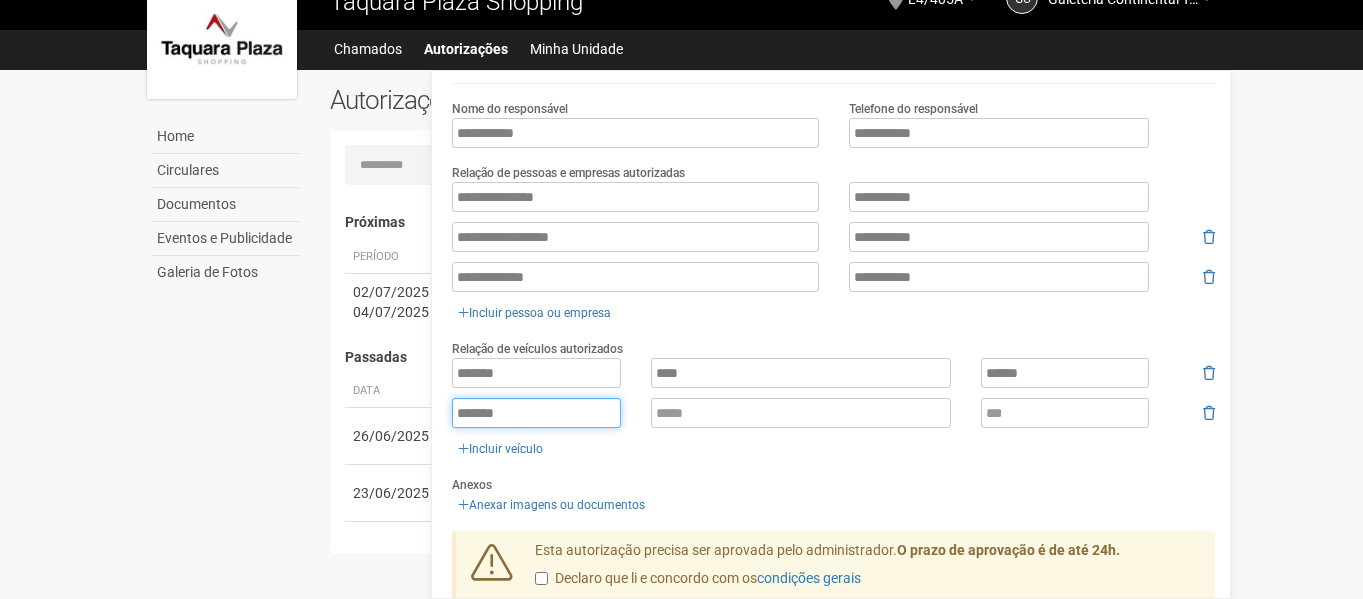 type on "*******" 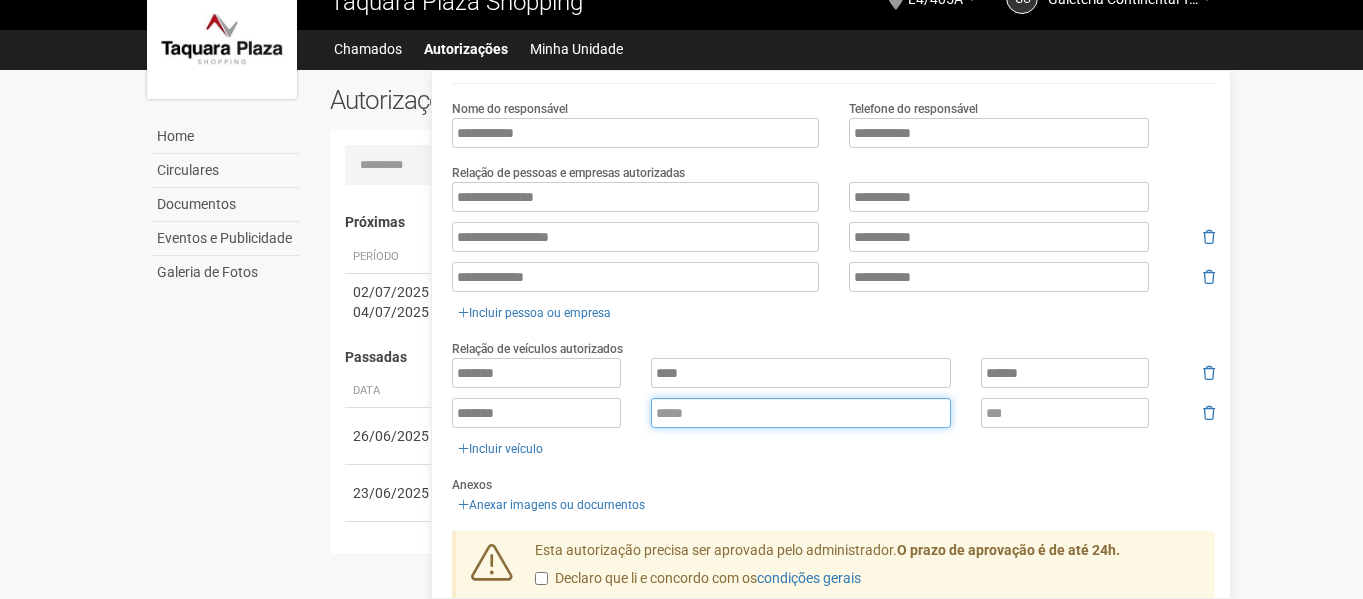 click at bounding box center (801, 413) 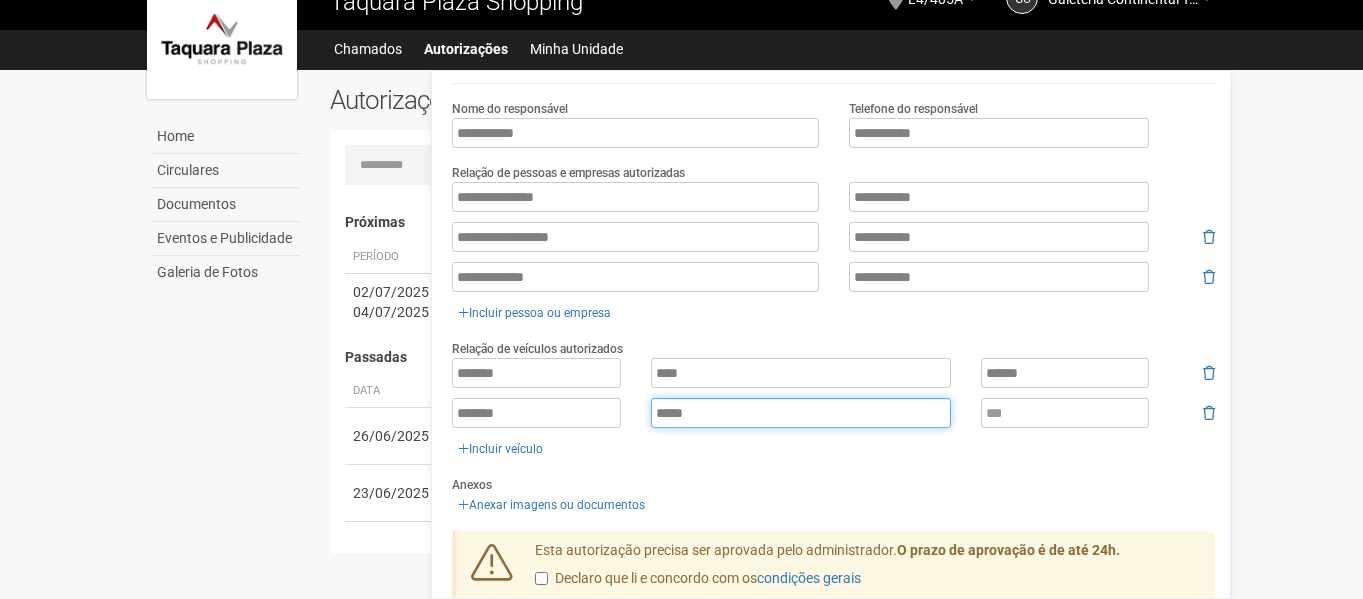 type on "*****" 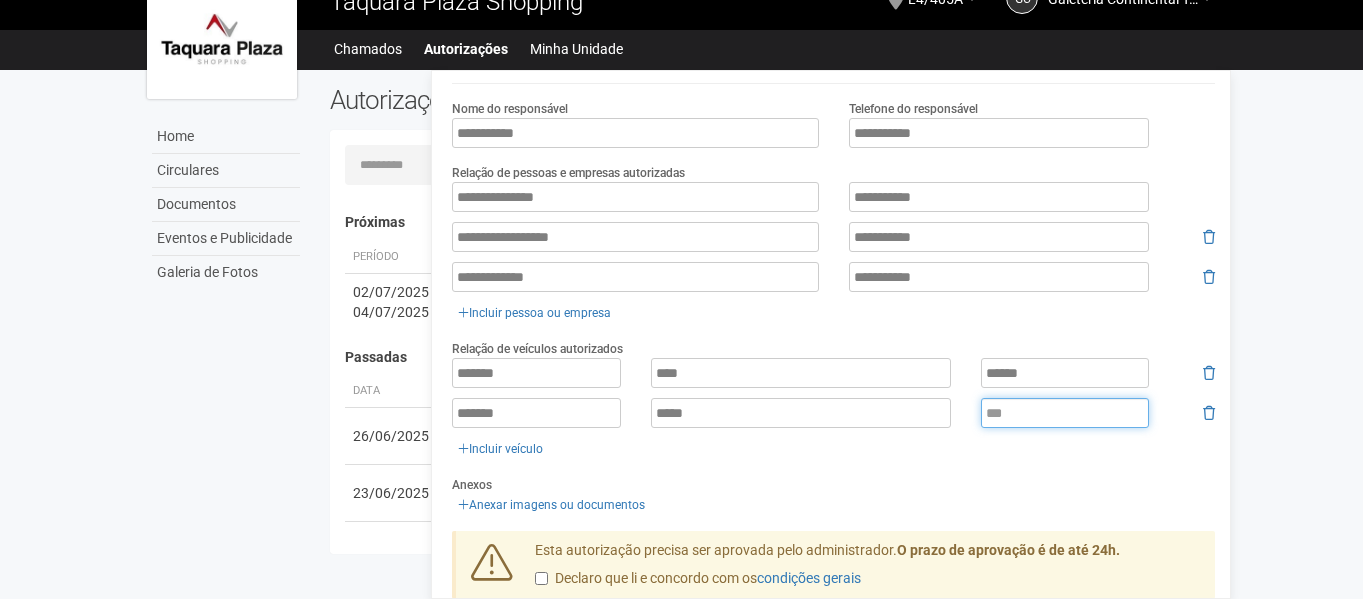 click at bounding box center (1065, 413) 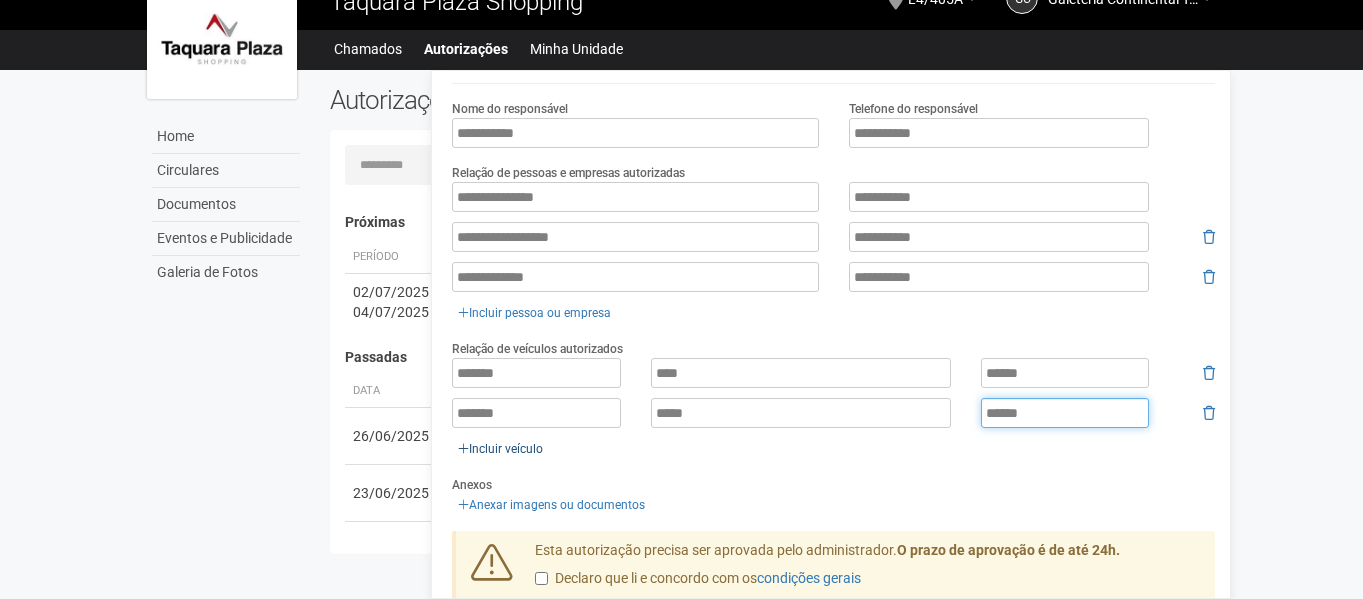 type on "******" 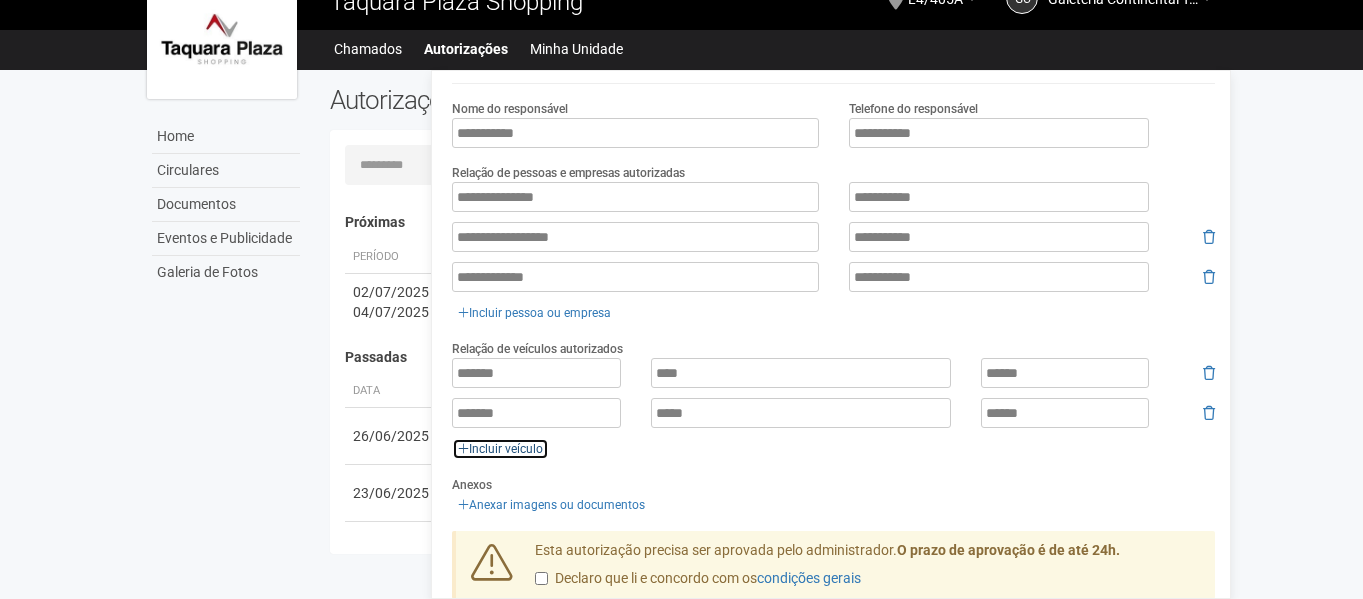 click on "Incluir veículo" at bounding box center (500, 449) 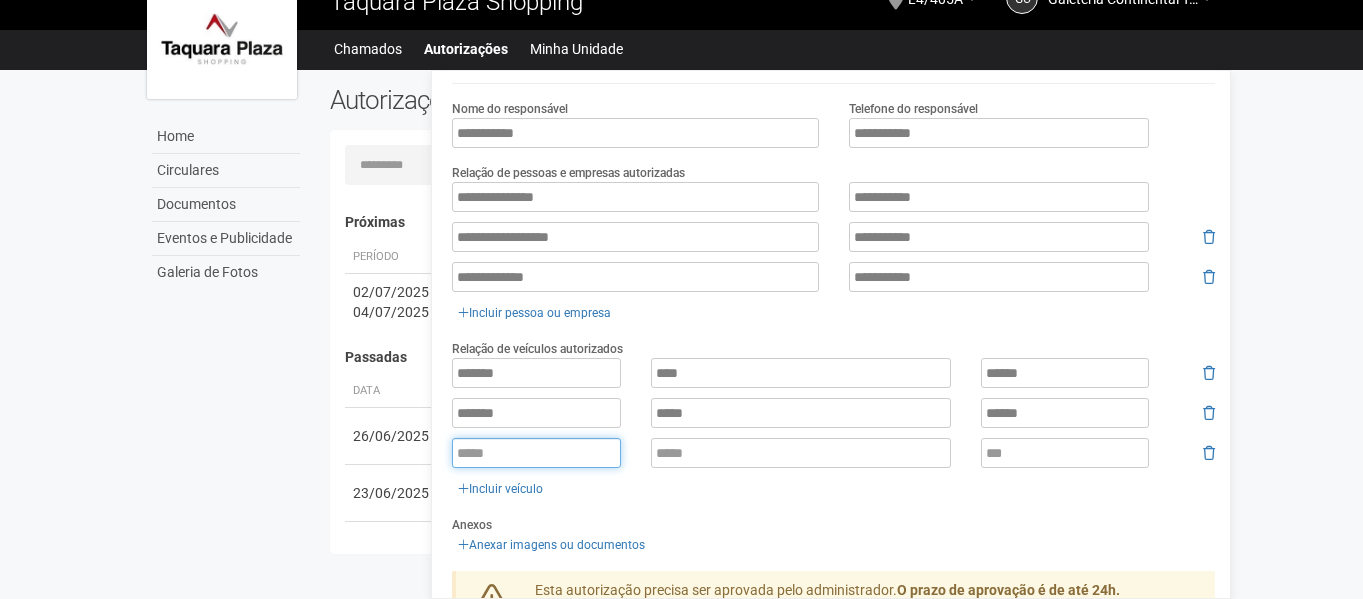 click at bounding box center [536, 453] 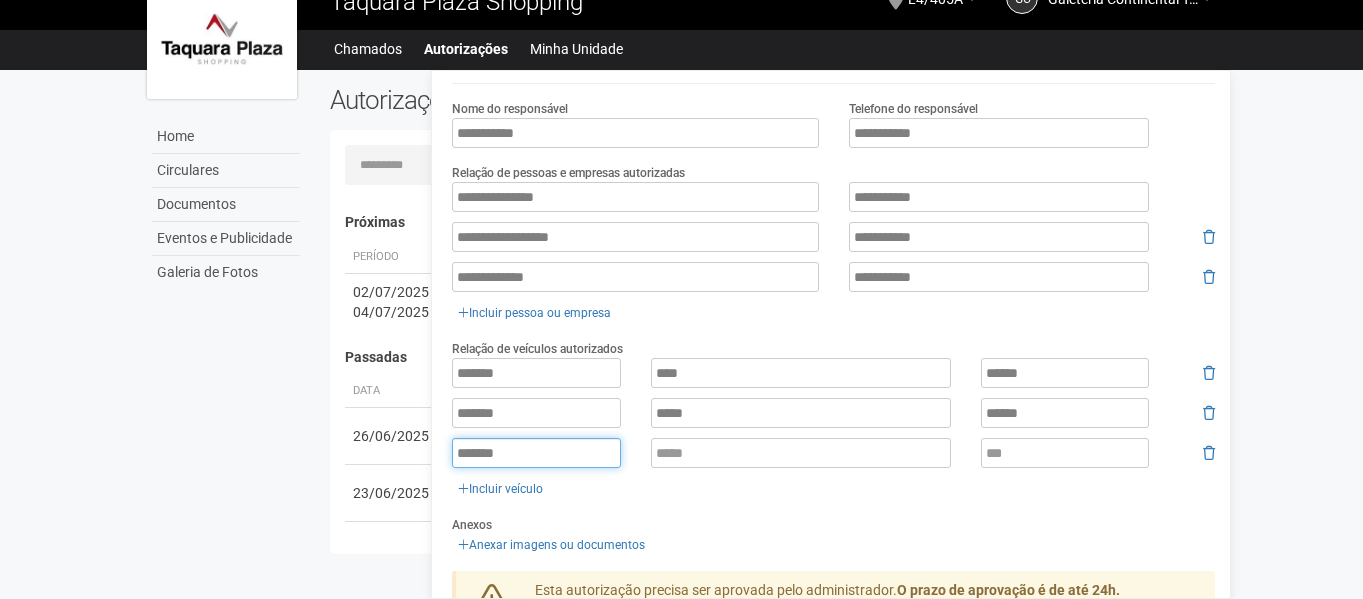 type on "*******" 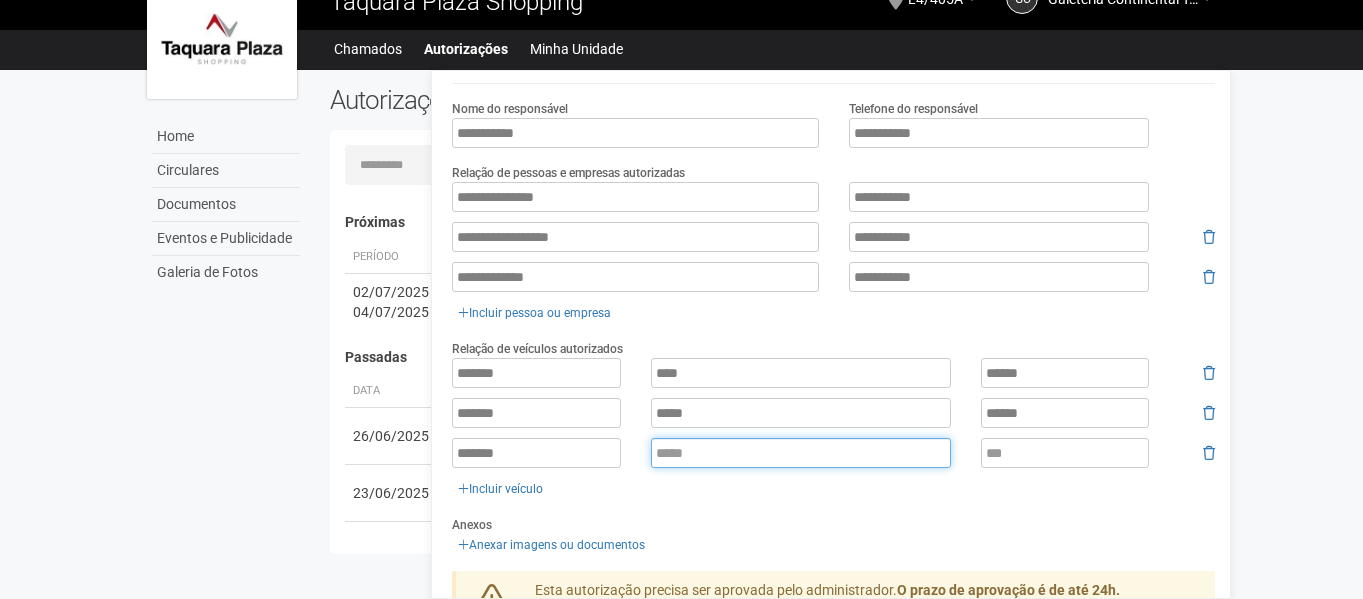 click at bounding box center [801, 453] 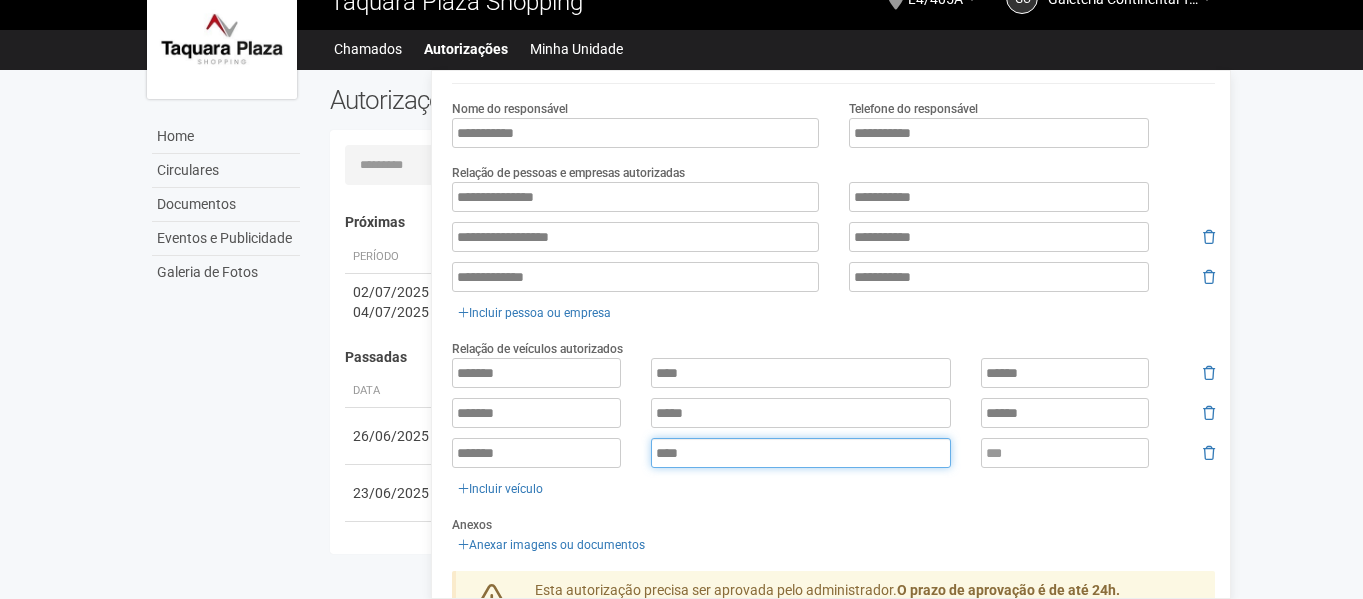 type on "****" 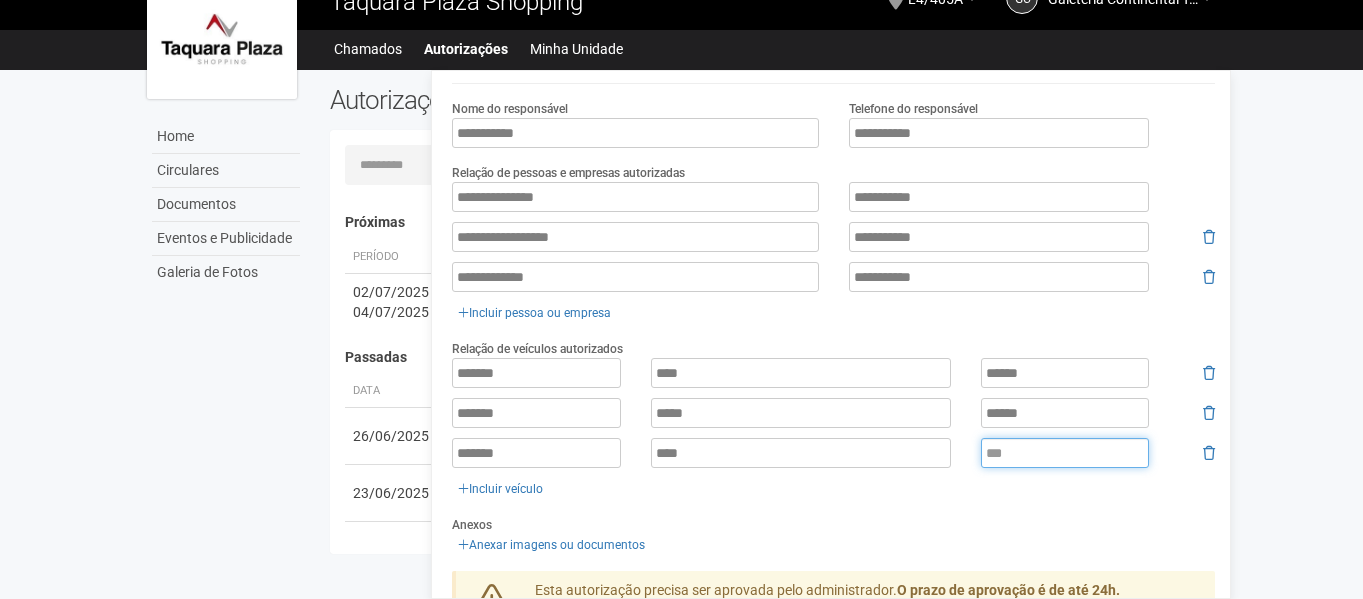 click at bounding box center [1065, 453] 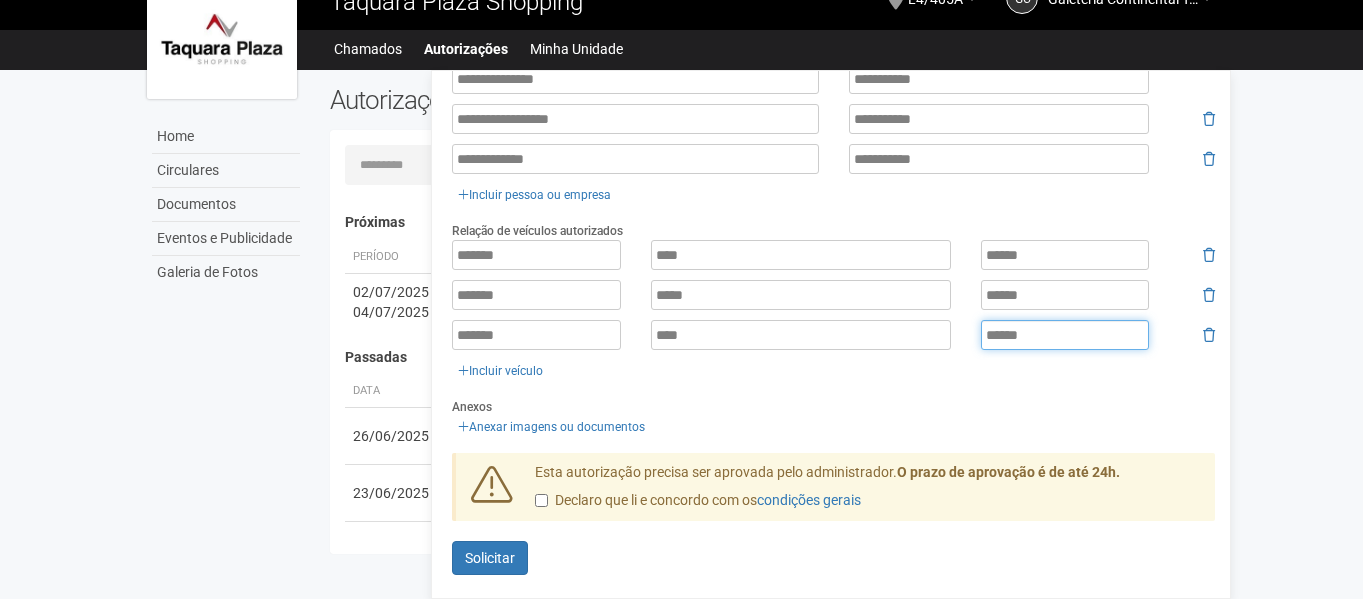 scroll, scrollTop: 503, scrollLeft: 0, axis: vertical 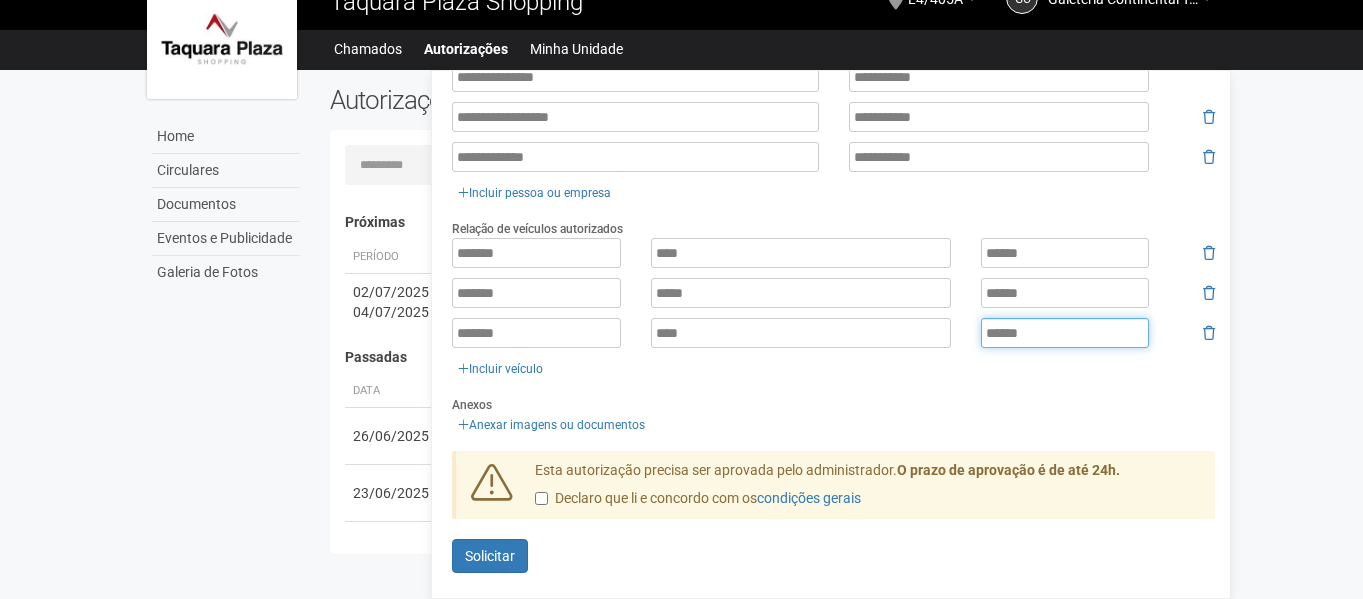 type on "******" 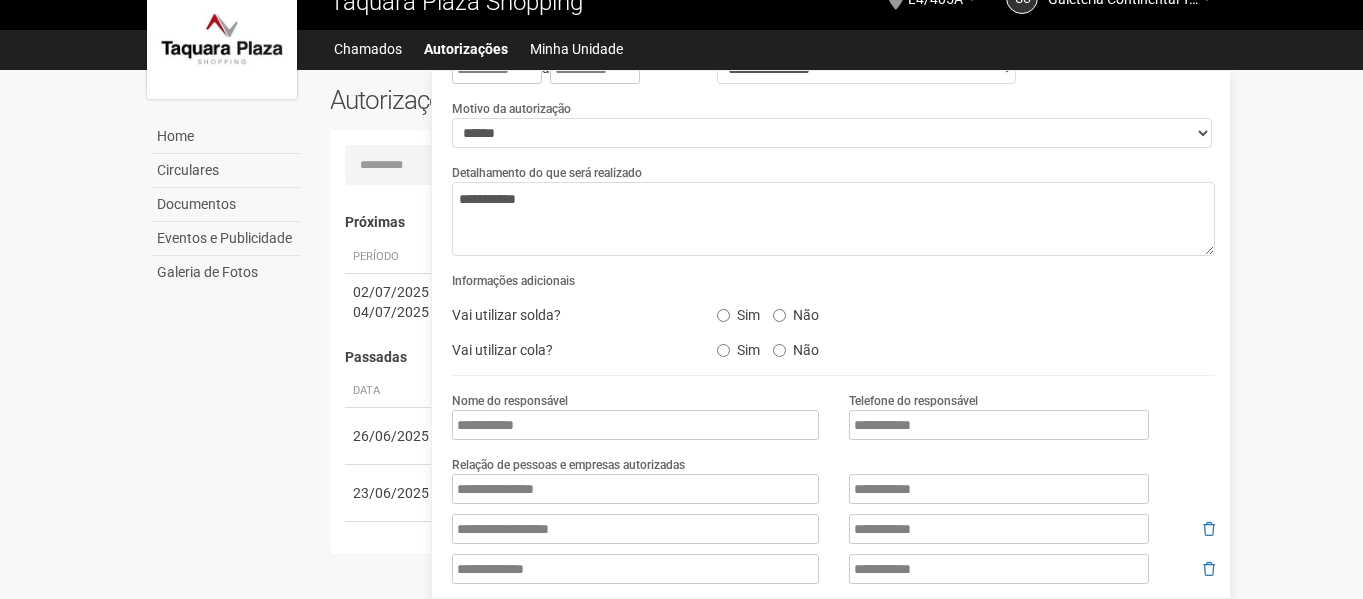 scroll, scrollTop: 503, scrollLeft: 0, axis: vertical 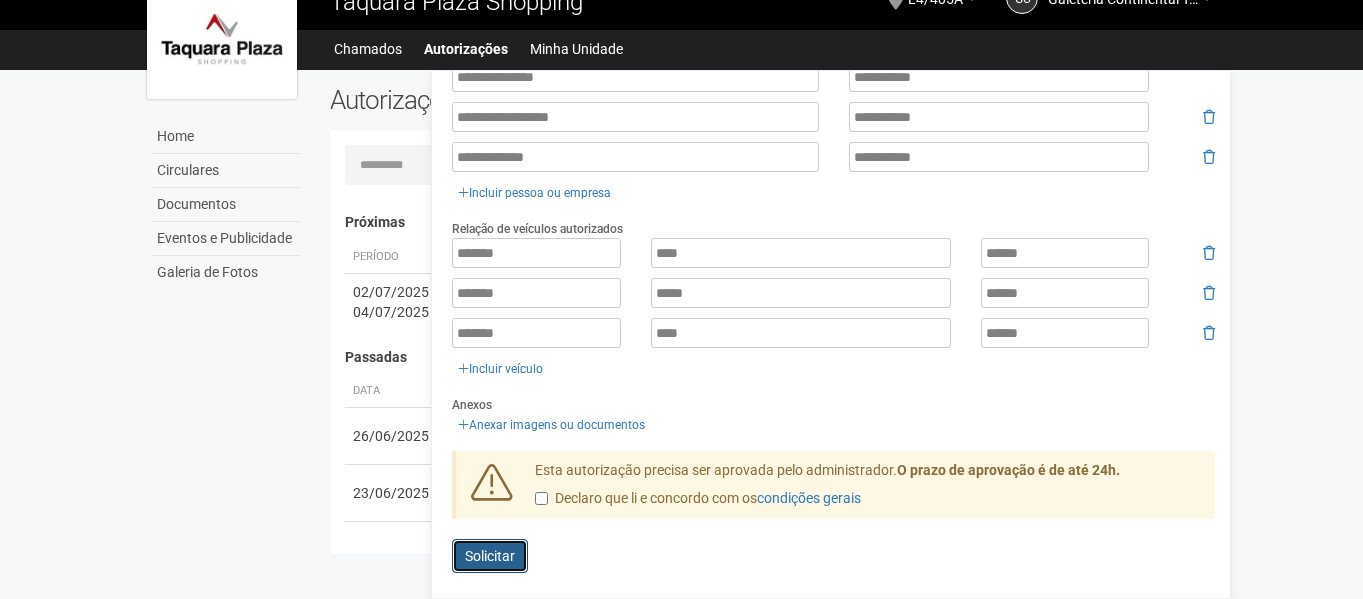 click on "Solicitar" at bounding box center (490, 556) 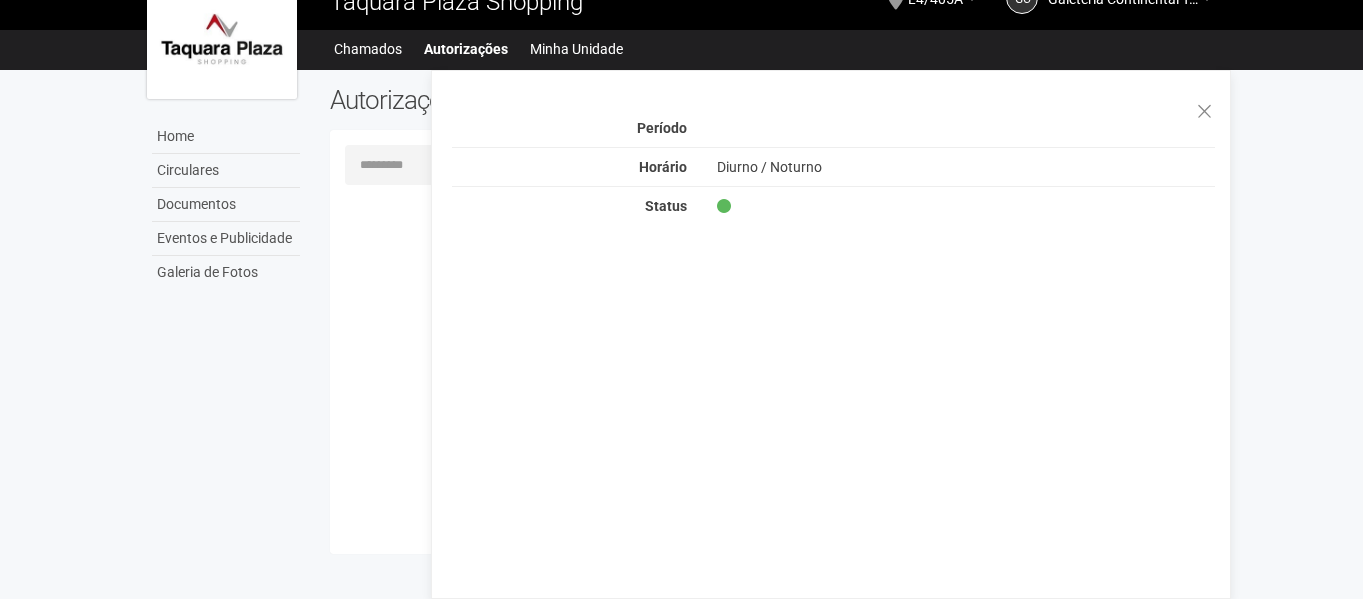scroll, scrollTop: 0, scrollLeft: 0, axis: both 